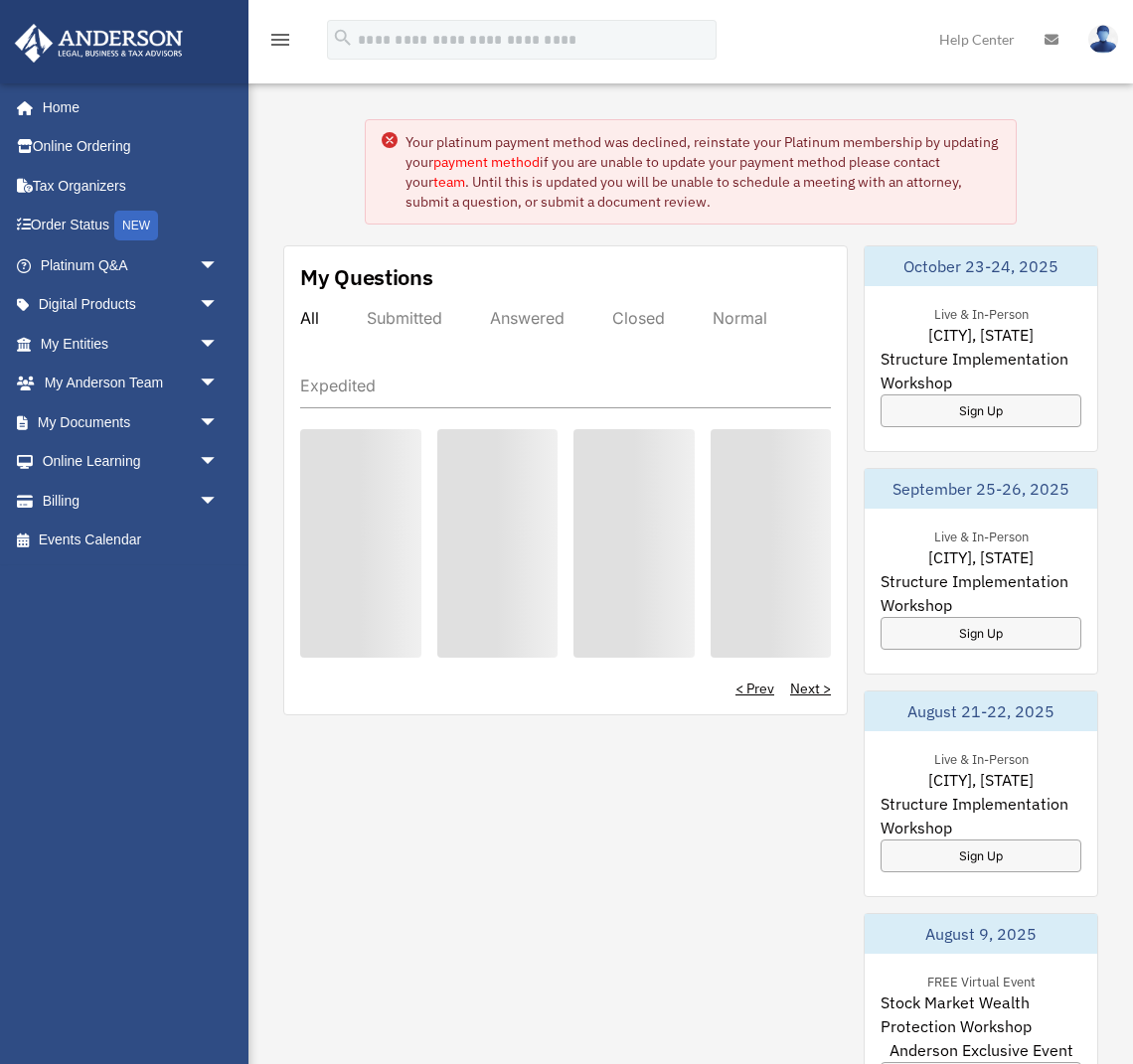 scroll, scrollTop: 0, scrollLeft: 0, axis: both 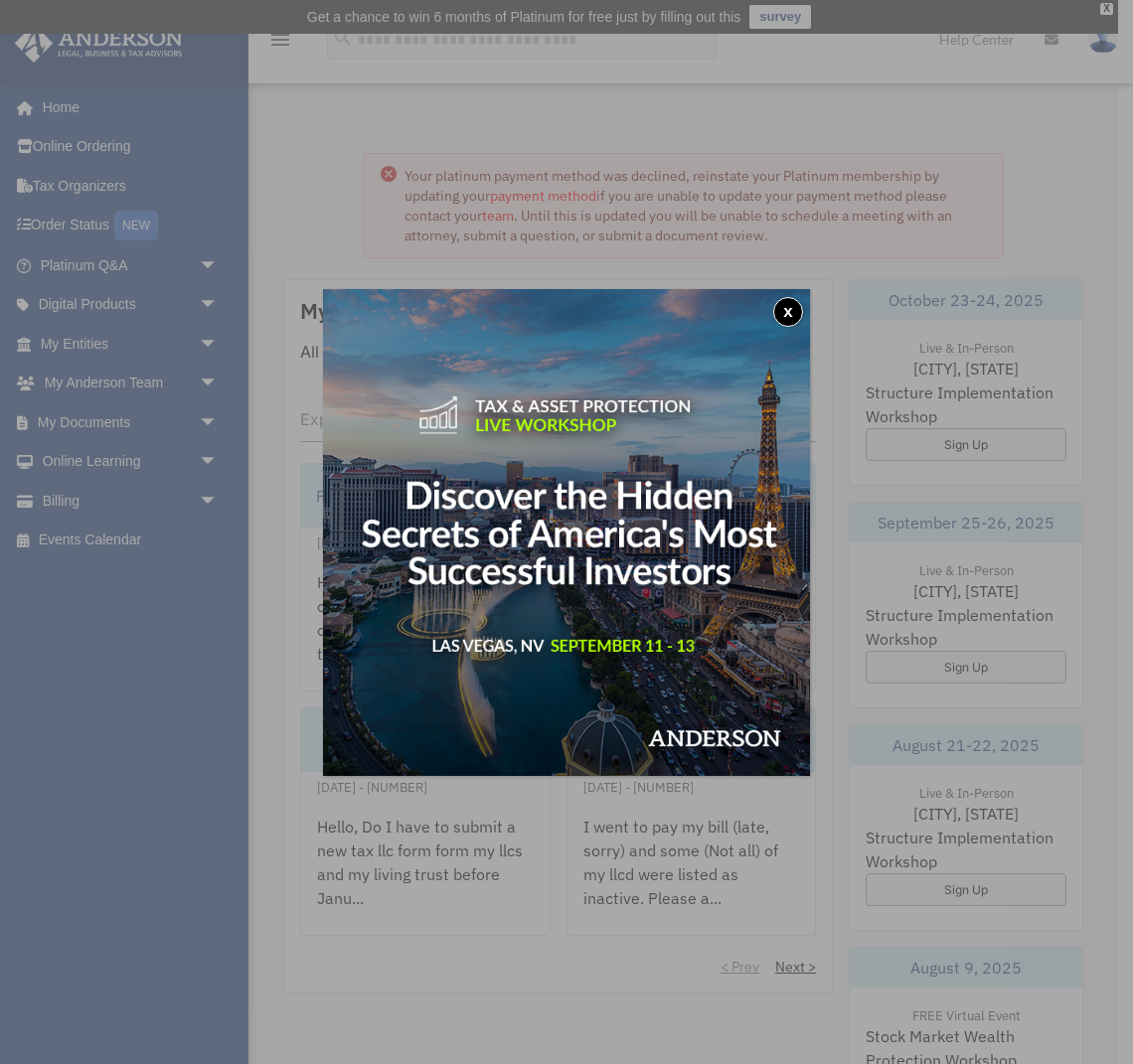 click on "x" at bounding box center [788, 312] 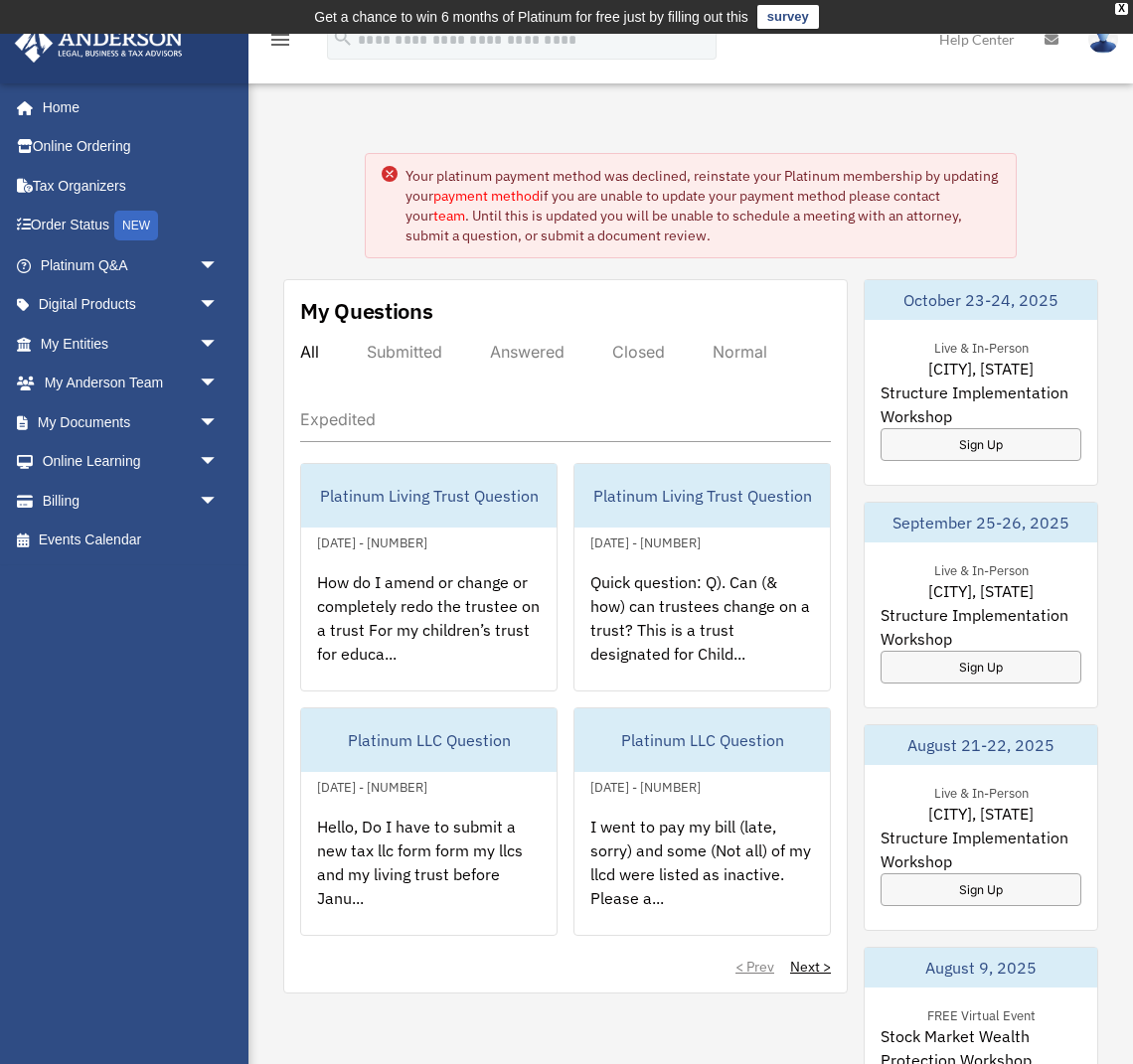 click on "payment method" at bounding box center [486, 196] 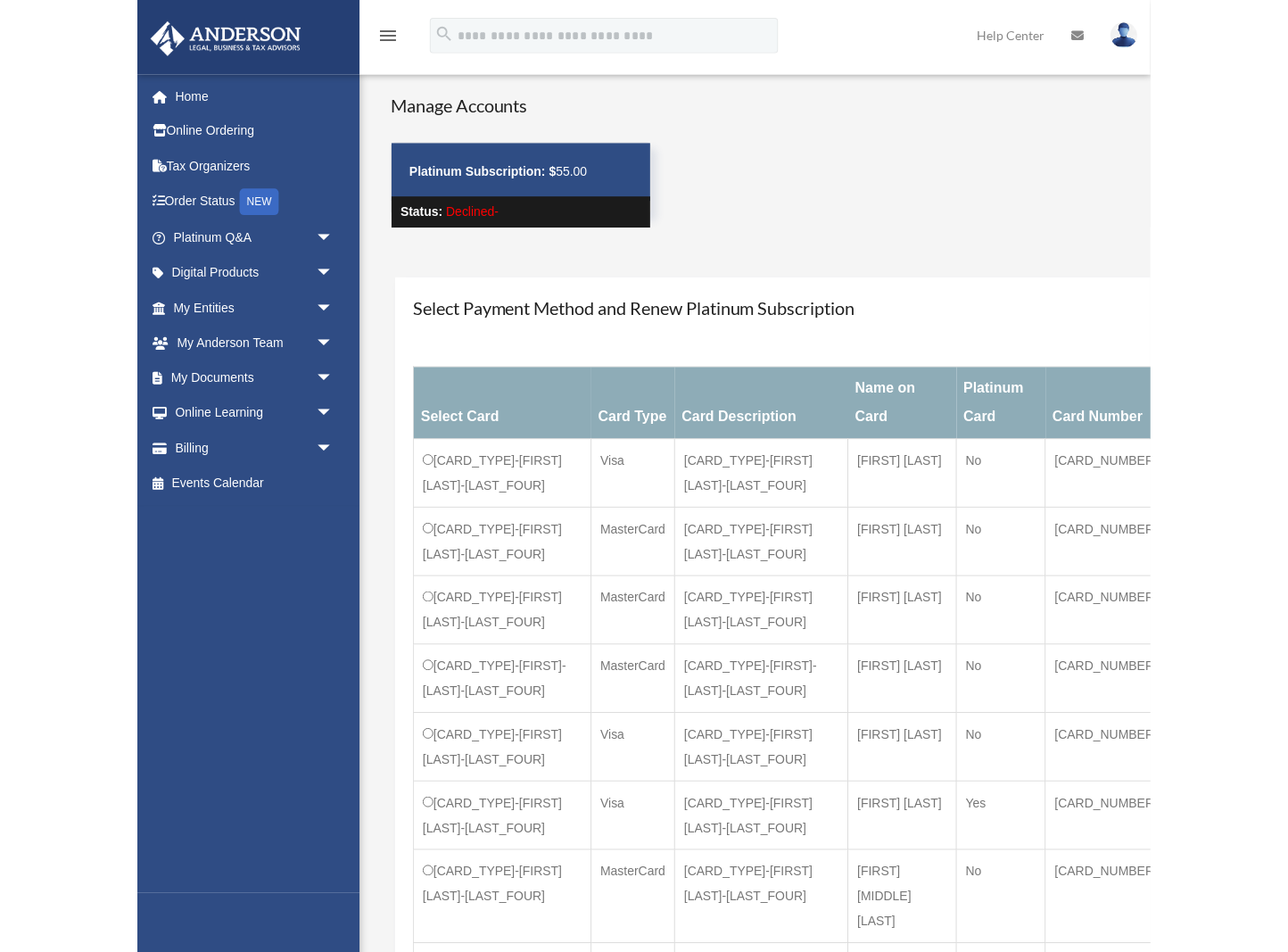 scroll, scrollTop: 0, scrollLeft: 0, axis: both 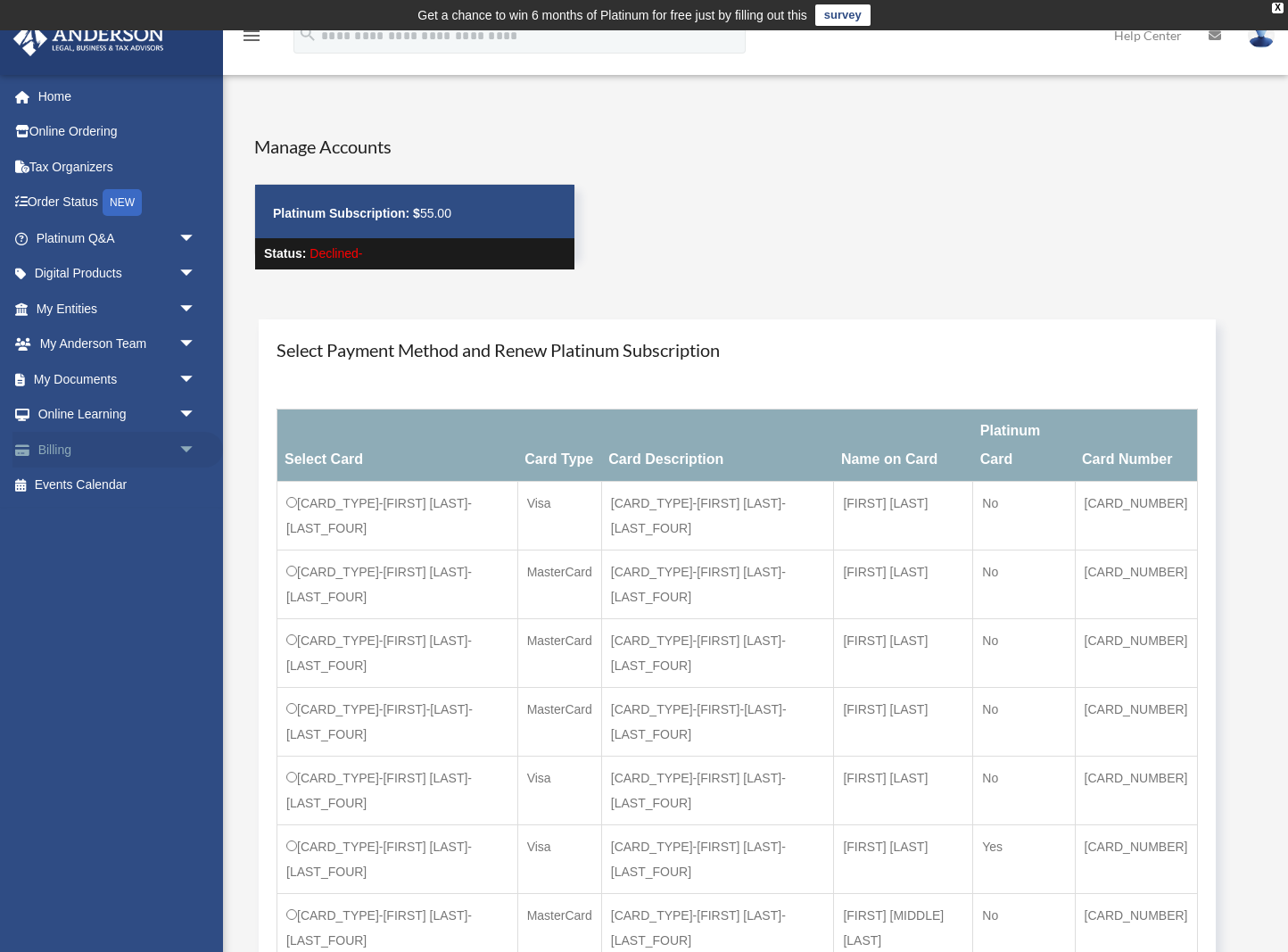 click on "Billing arrow_drop_down" at bounding box center (118, 450) 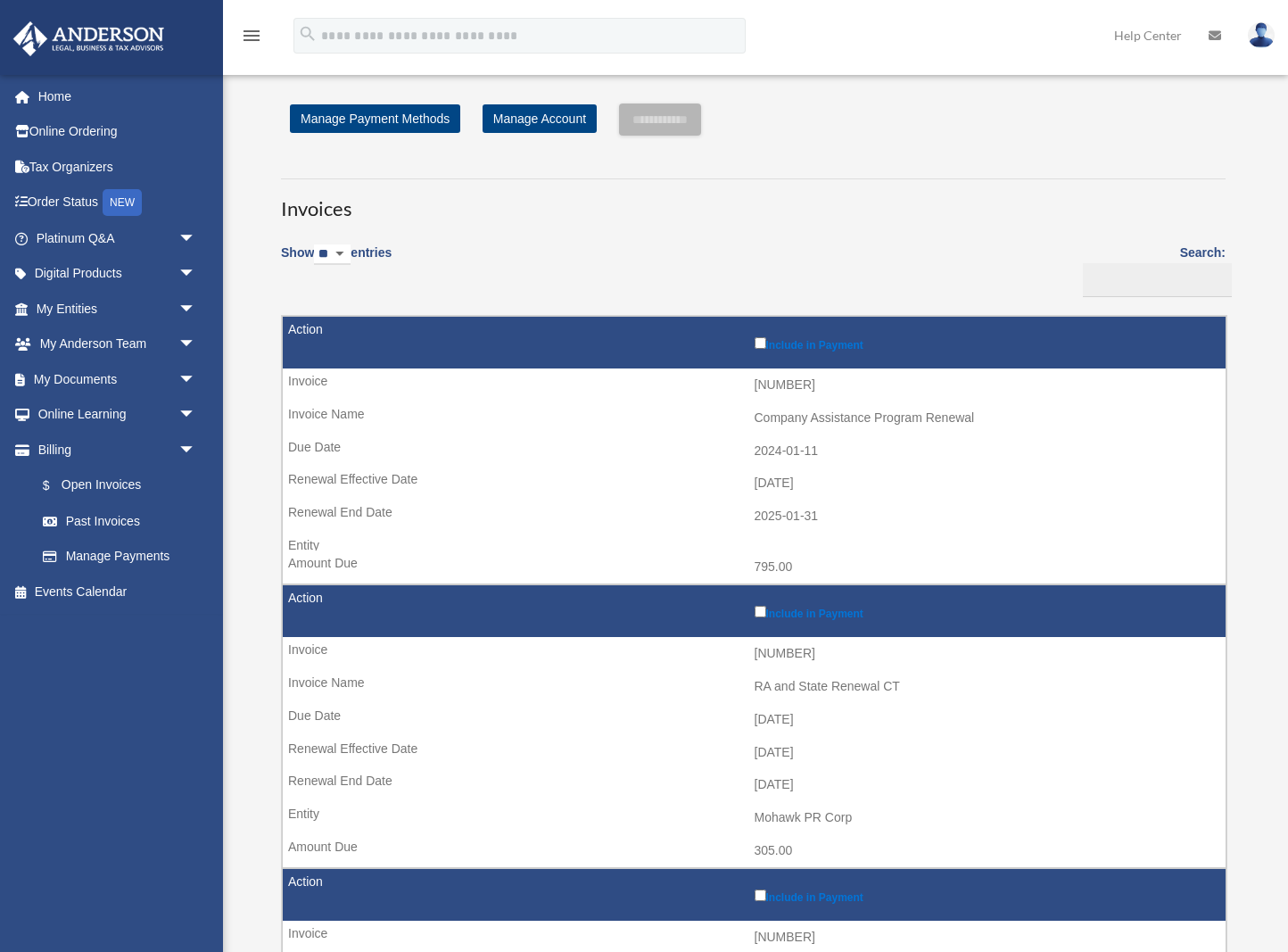 scroll, scrollTop: 0, scrollLeft: 0, axis: both 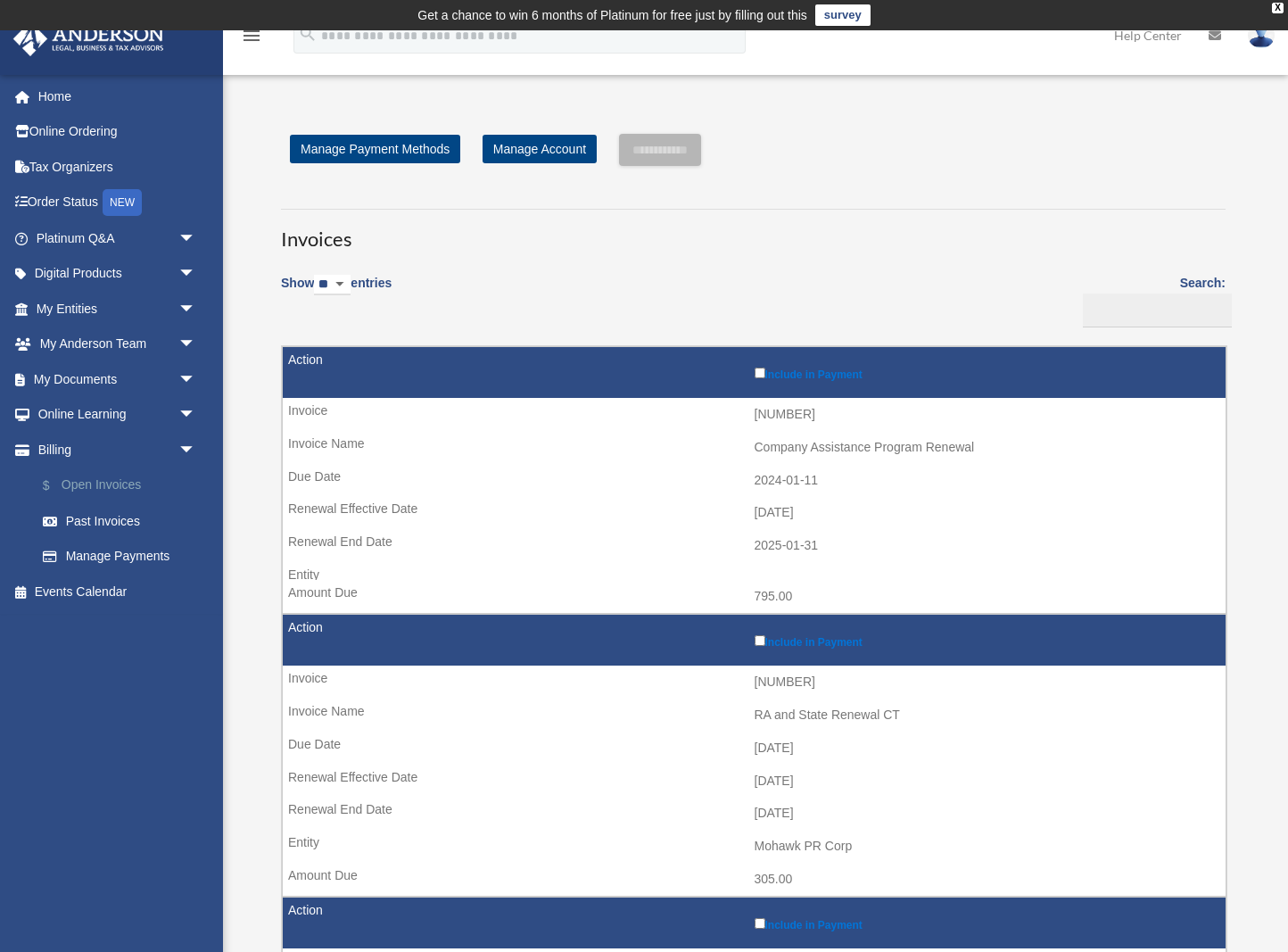 click on "$ Open Invoices" at bounding box center [124, 485] 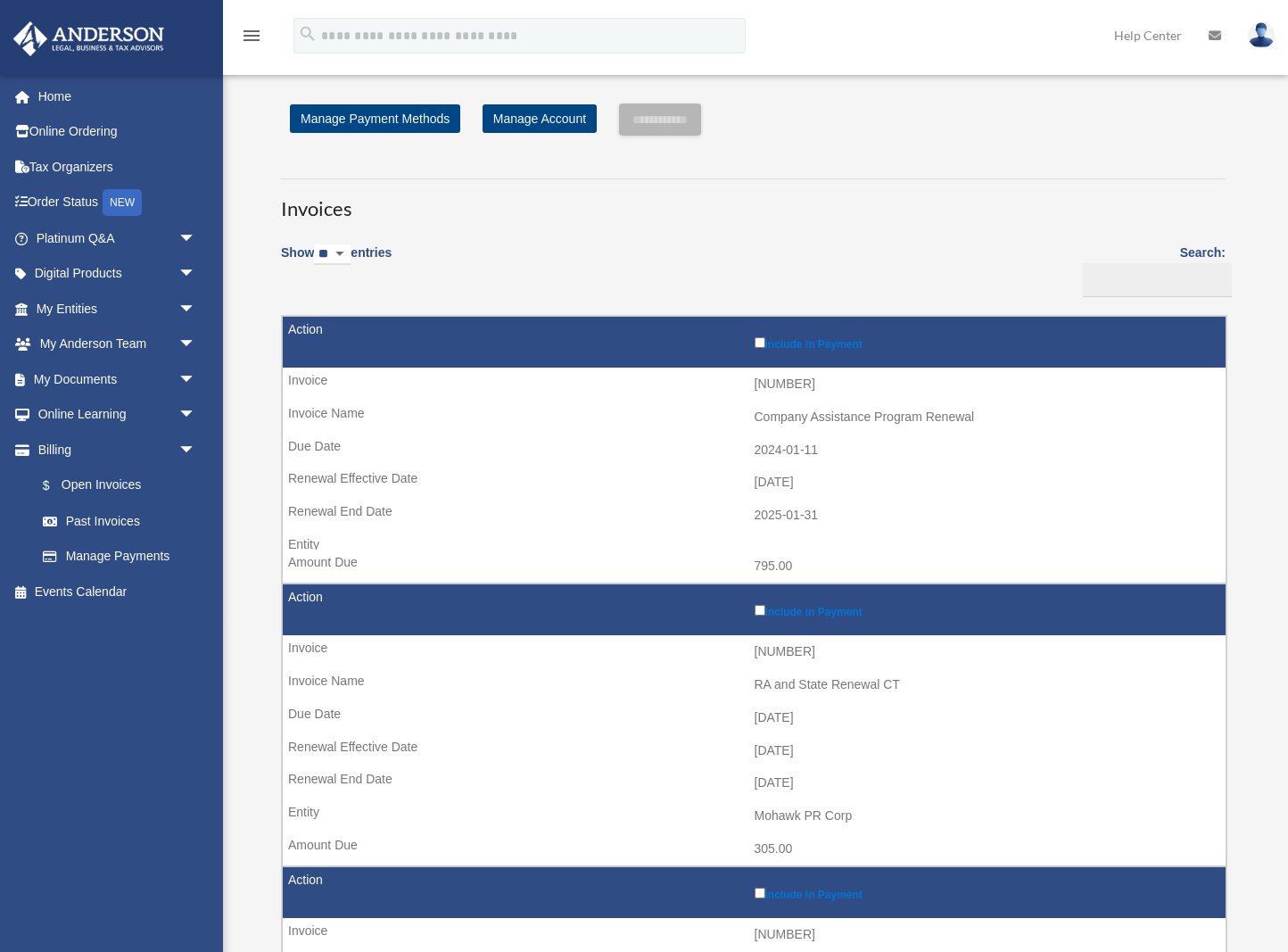 scroll, scrollTop: 0, scrollLeft: 0, axis: both 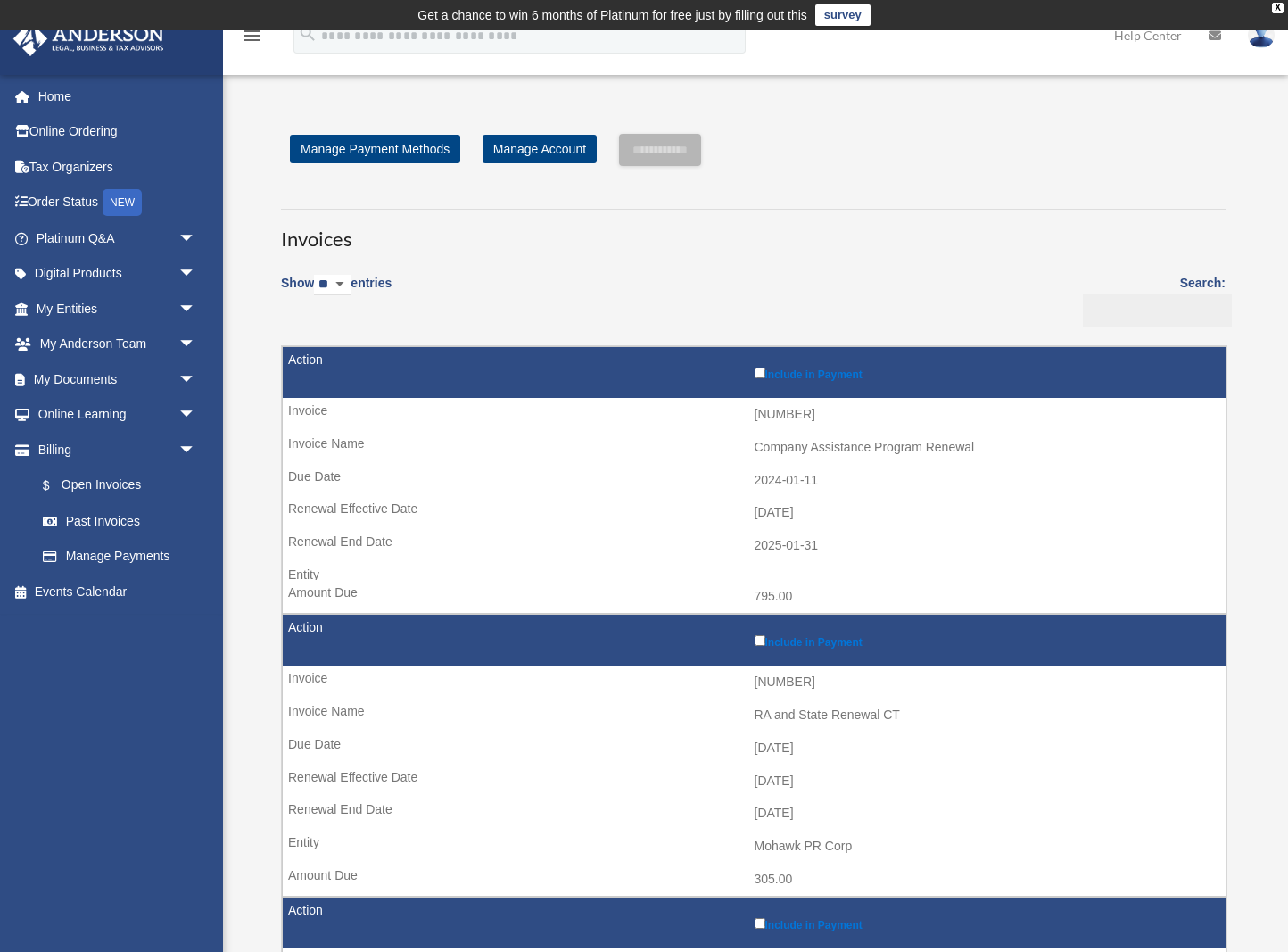 click on "**********" at bounding box center [753, 976] 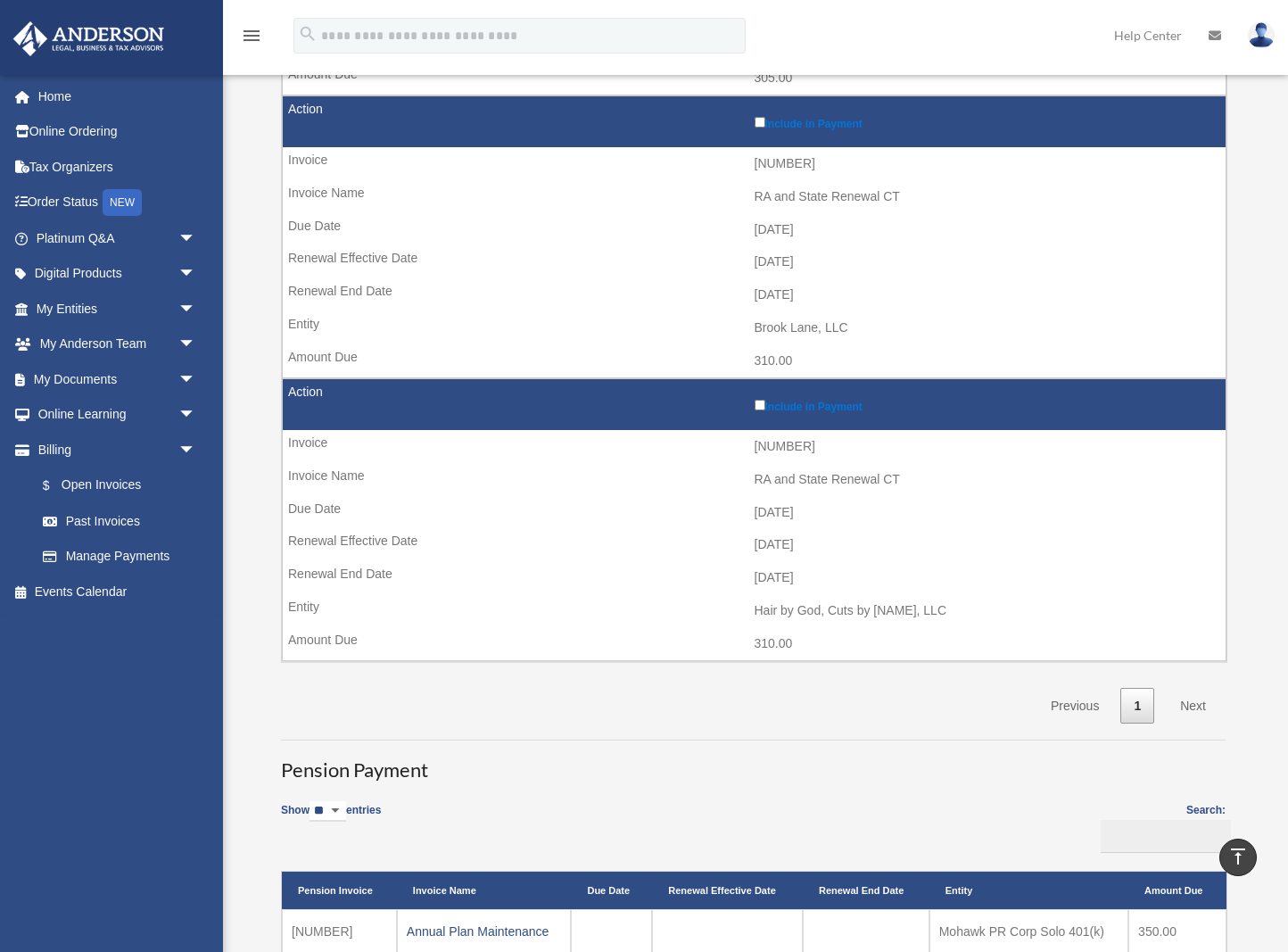 scroll, scrollTop: 802, scrollLeft: 0, axis: vertical 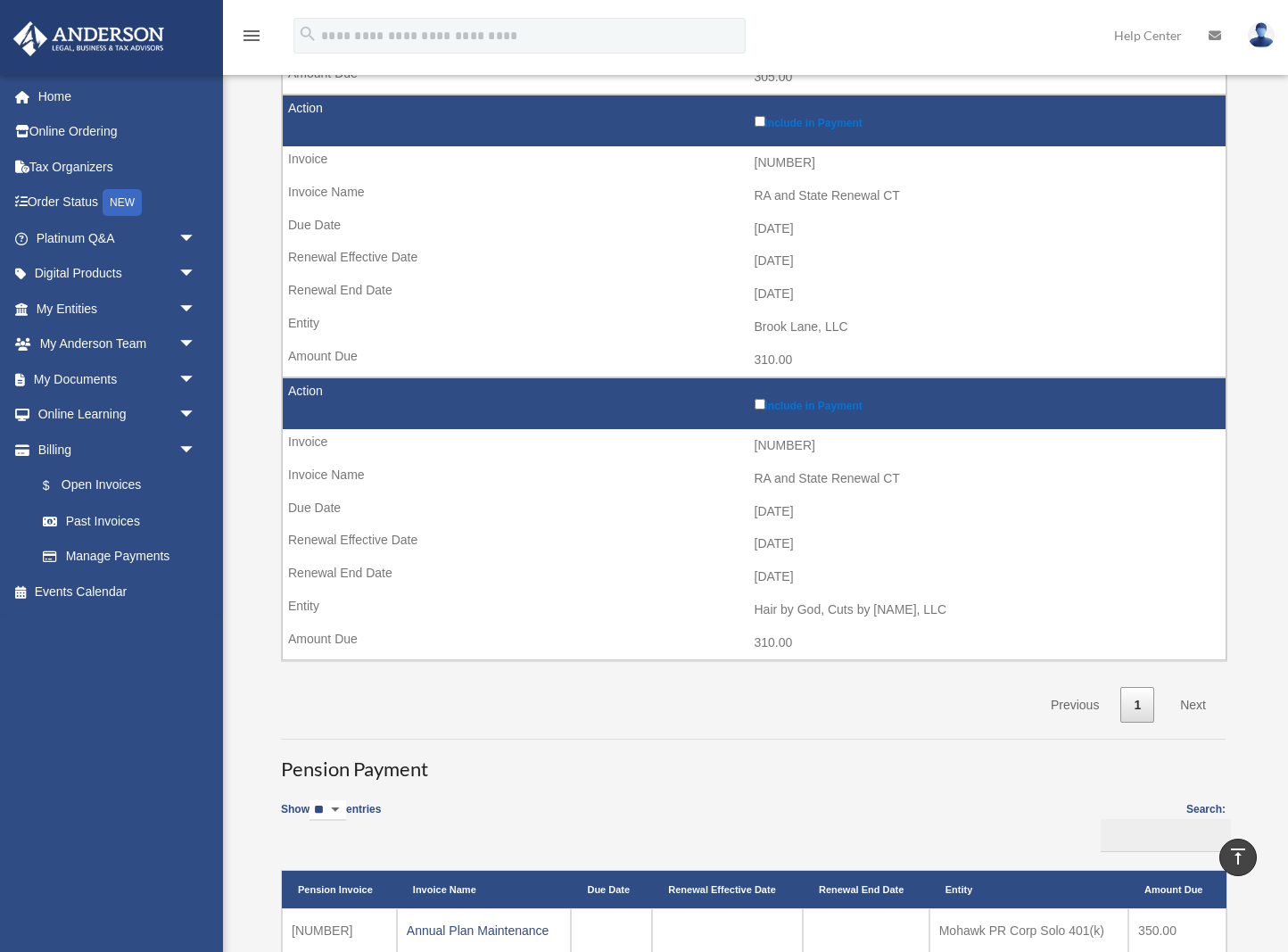 select on "**" 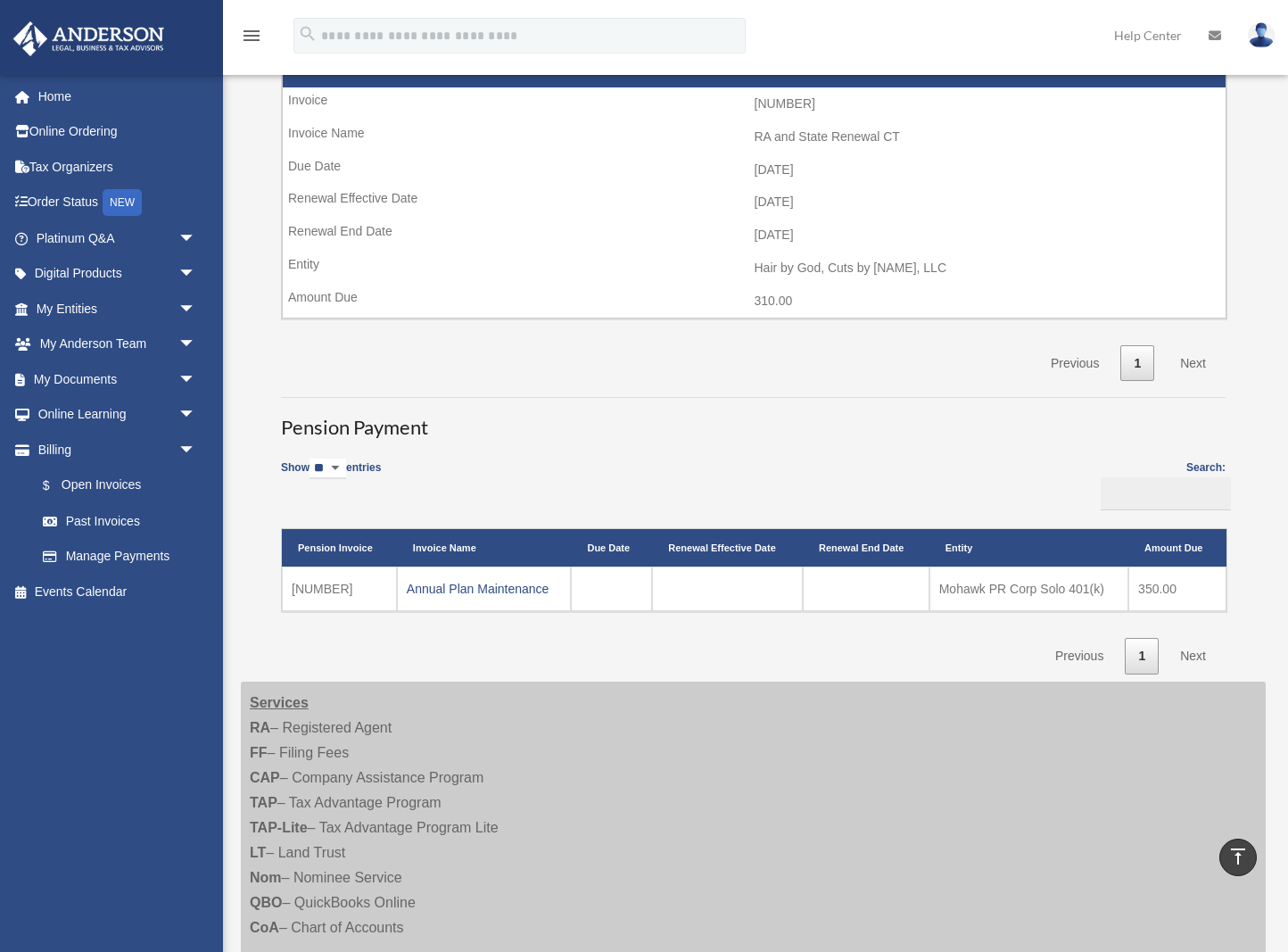 scroll, scrollTop: 1147, scrollLeft: 0, axis: vertical 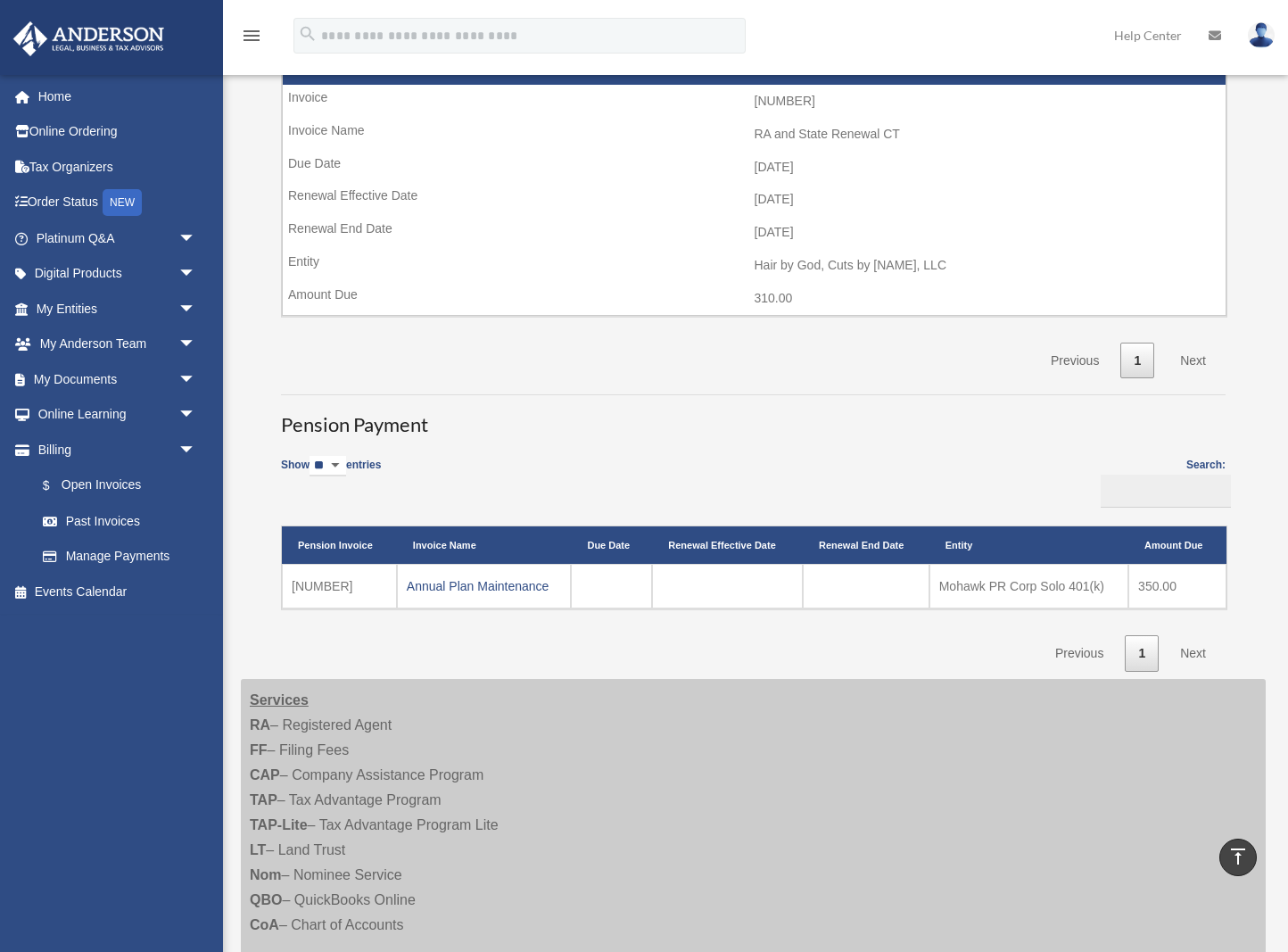 click on "350.00" at bounding box center (1177, 586) 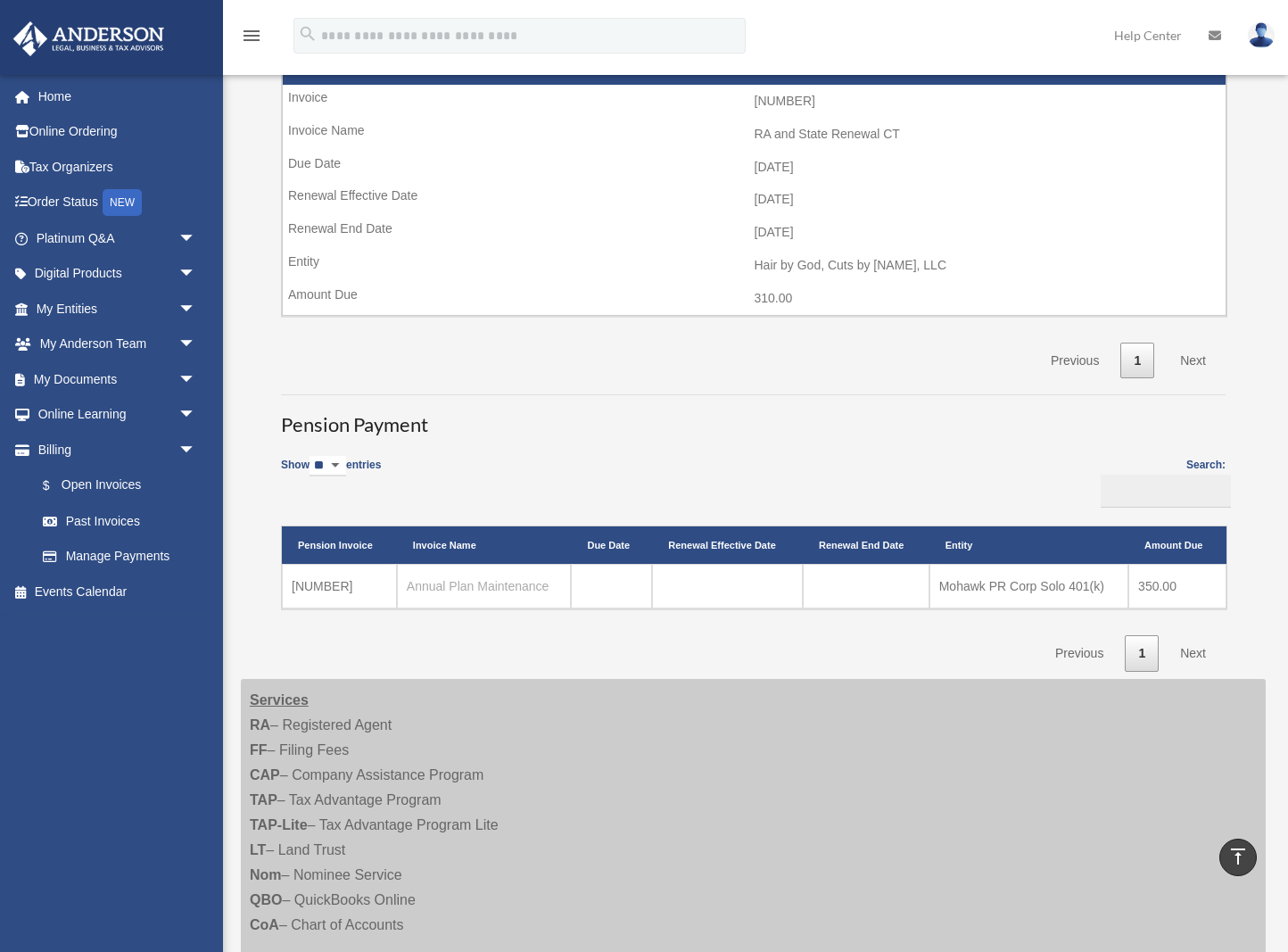 click on "Annual Plan Maintenance" at bounding box center (478, 586) 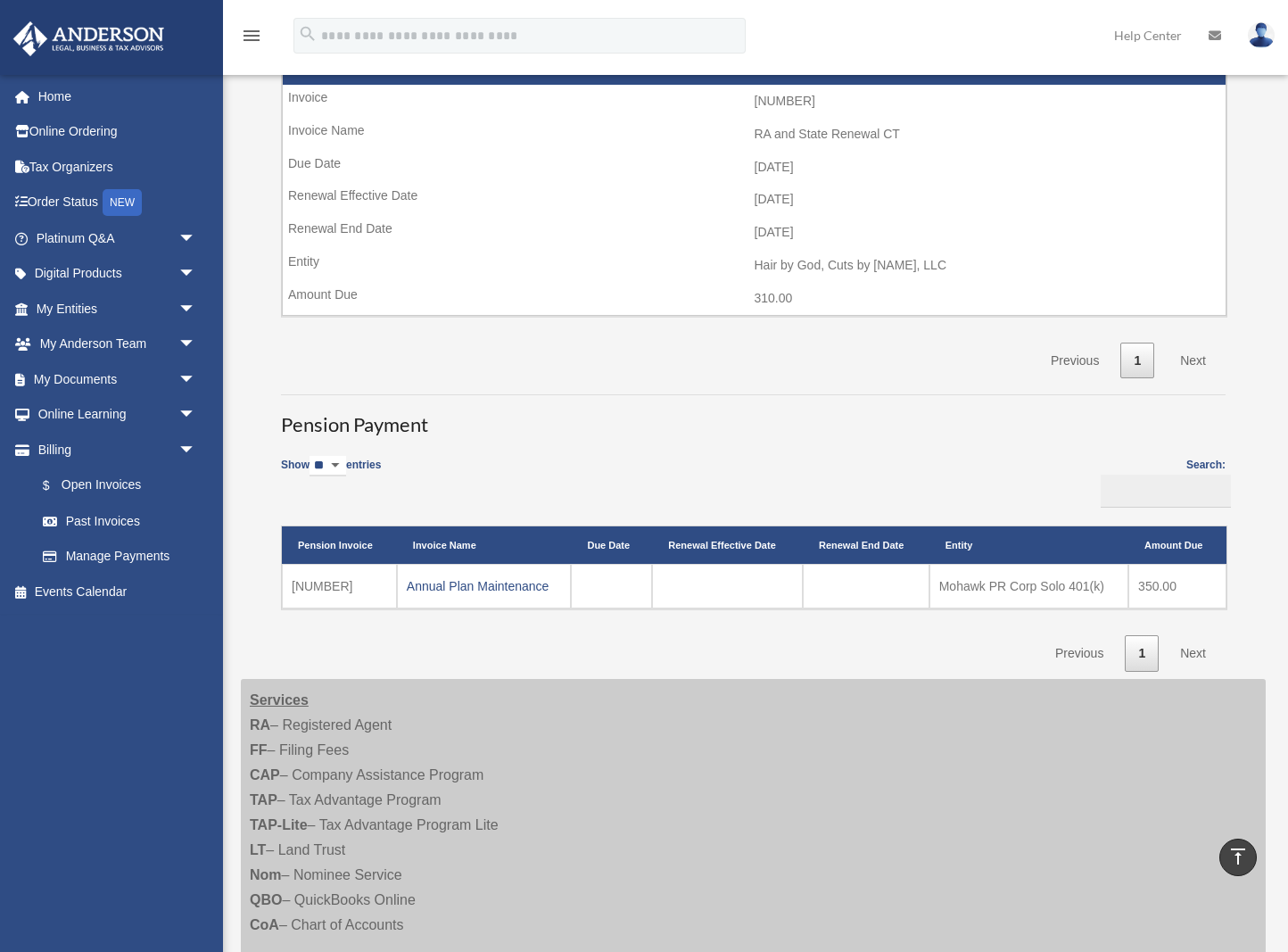 click on "Next" at bounding box center (1193, 360) 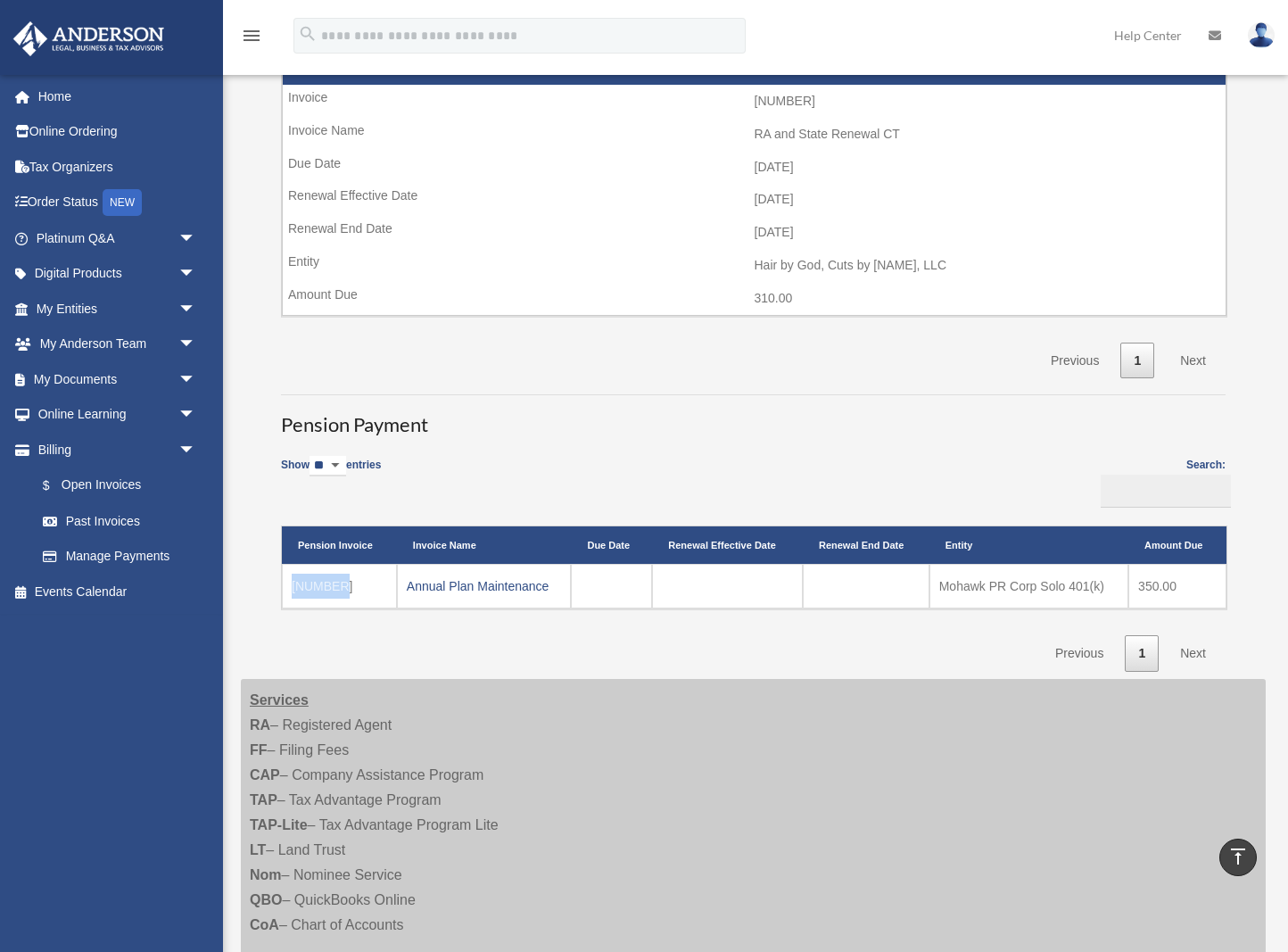drag, startPoint x: 368, startPoint y: 558, endPoint x: 285, endPoint y: 551, distance: 83.29466 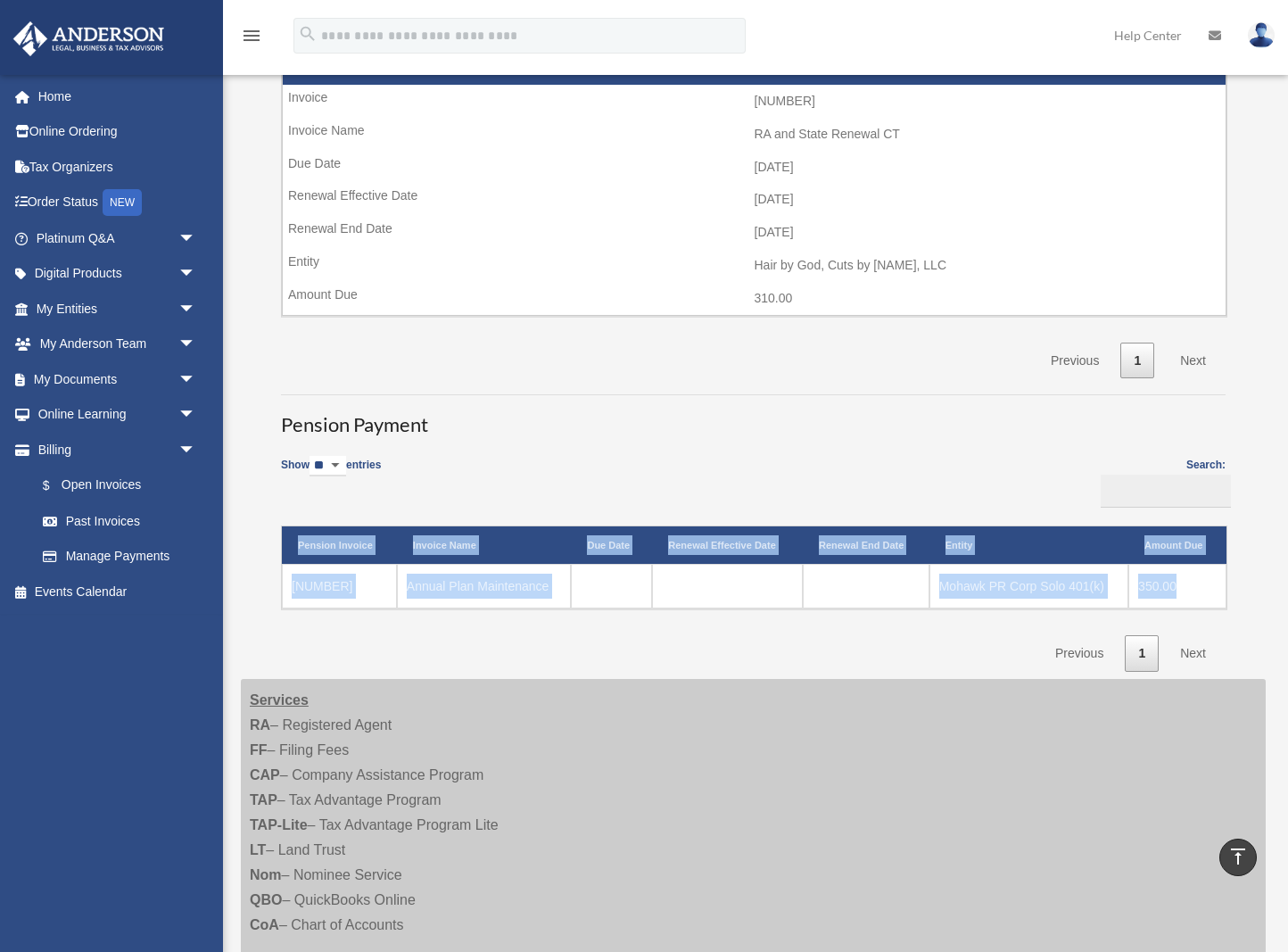 drag, startPoint x: 1197, startPoint y: 551, endPoint x: 297, endPoint y: 509, distance: 900.97947 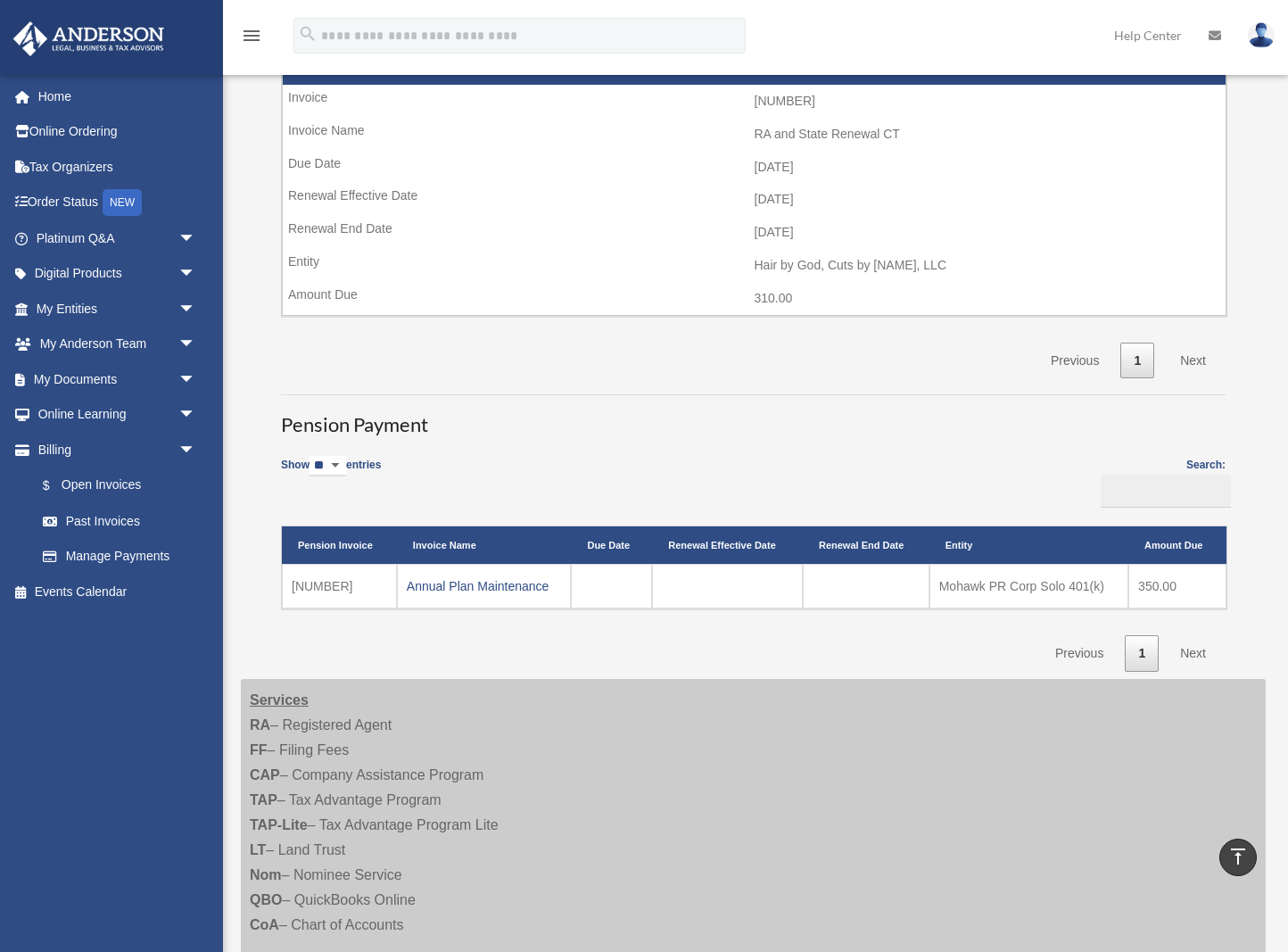 click on "Services
RA  – Registered Agent
FF  – Filing Fees
CAP  – Company Assistance Program
TAP  – Tax Advantage Program
TAP-Lite   – Tax Advantage Program Lite
LT  – Land Trust
Nom  – Nominee Service
QBO  – QuickBooks Online
CoA  – Chart of Accounts
I have a question about my billing  |  How to add a payment method" at bounding box center [753, 850] 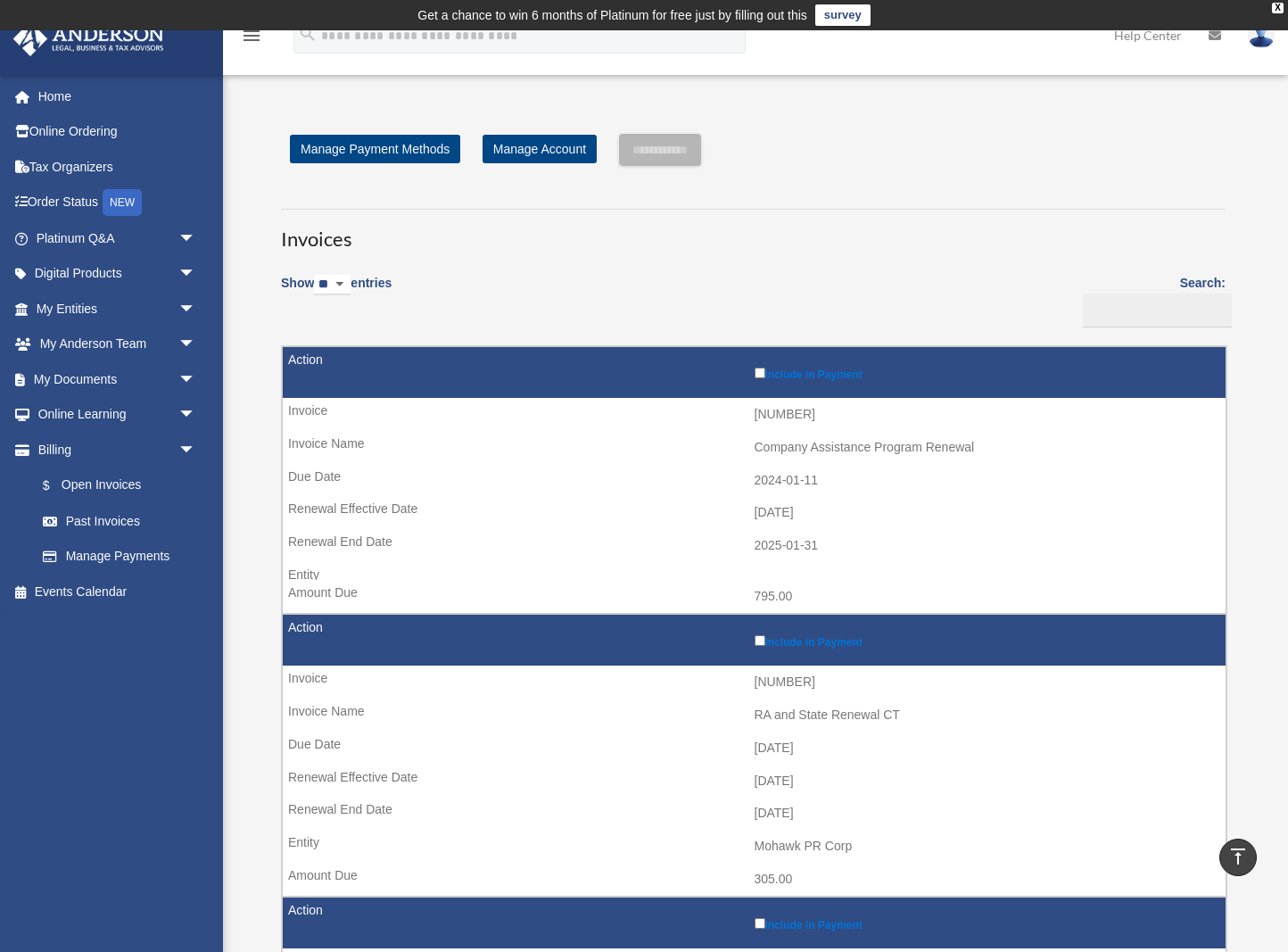 scroll, scrollTop: 0, scrollLeft: 0, axis: both 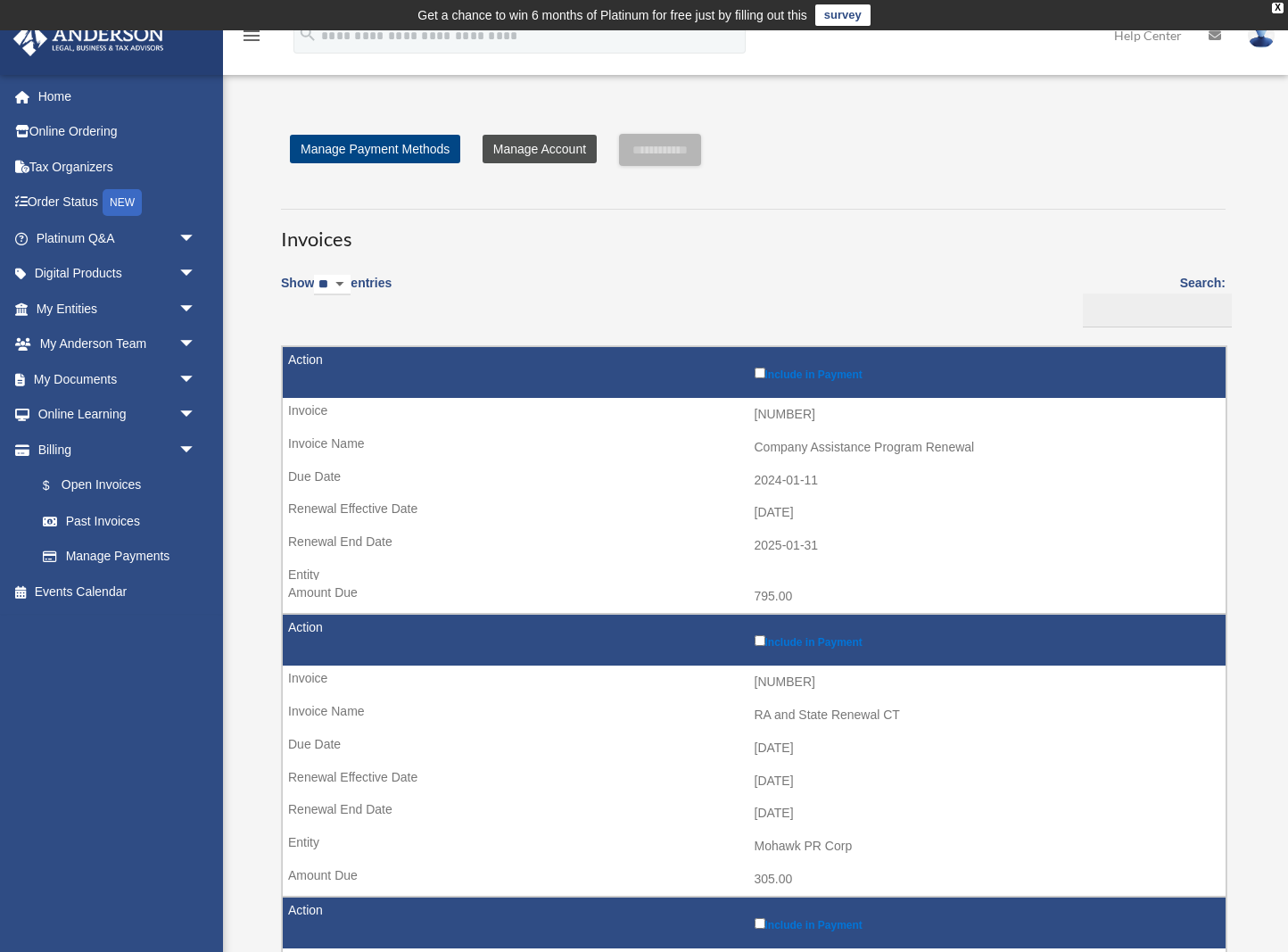 click on "Manage Account" at bounding box center [540, 149] 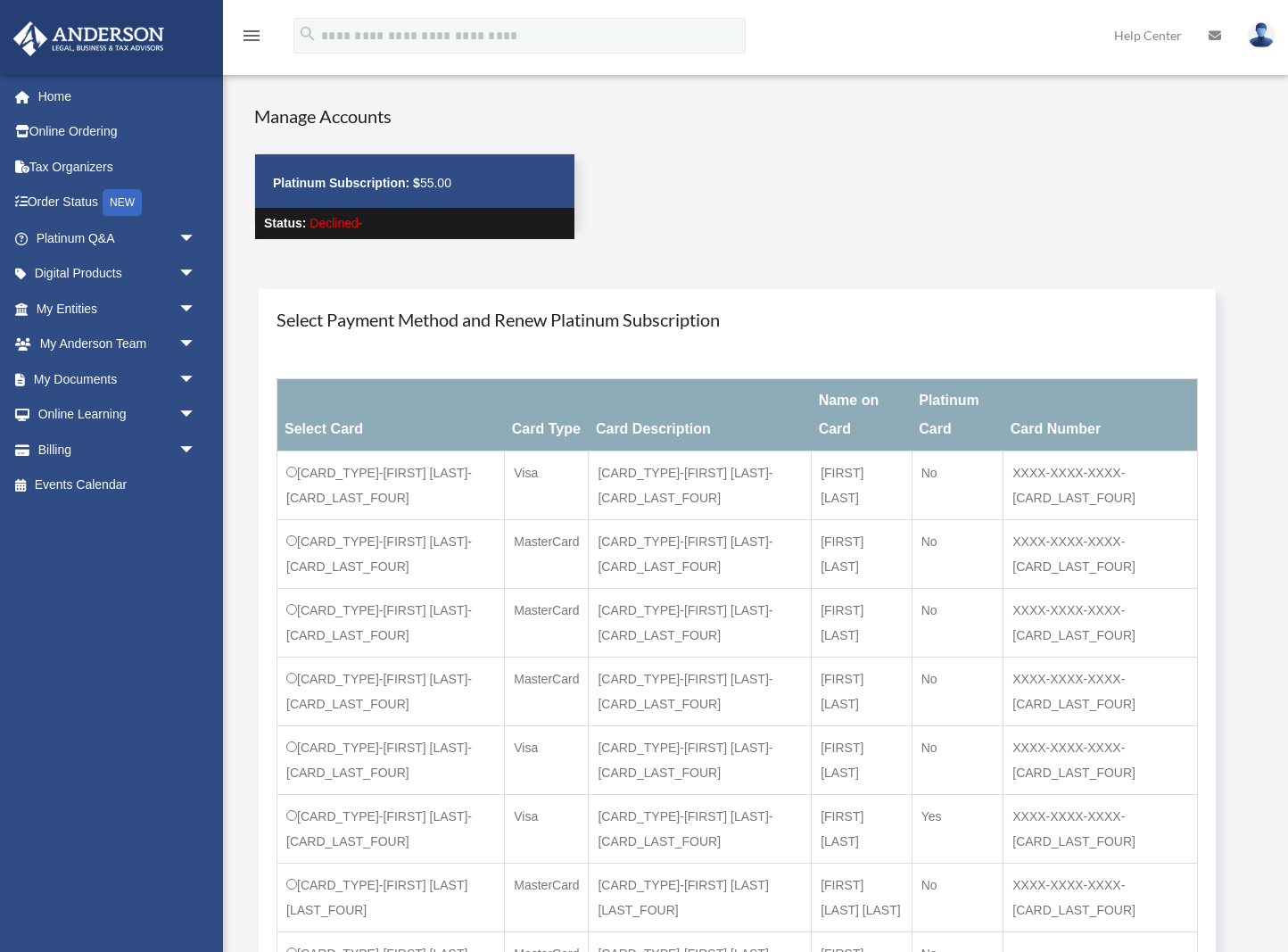 scroll, scrollTop: 0, scrollLeft: 0, axis: both 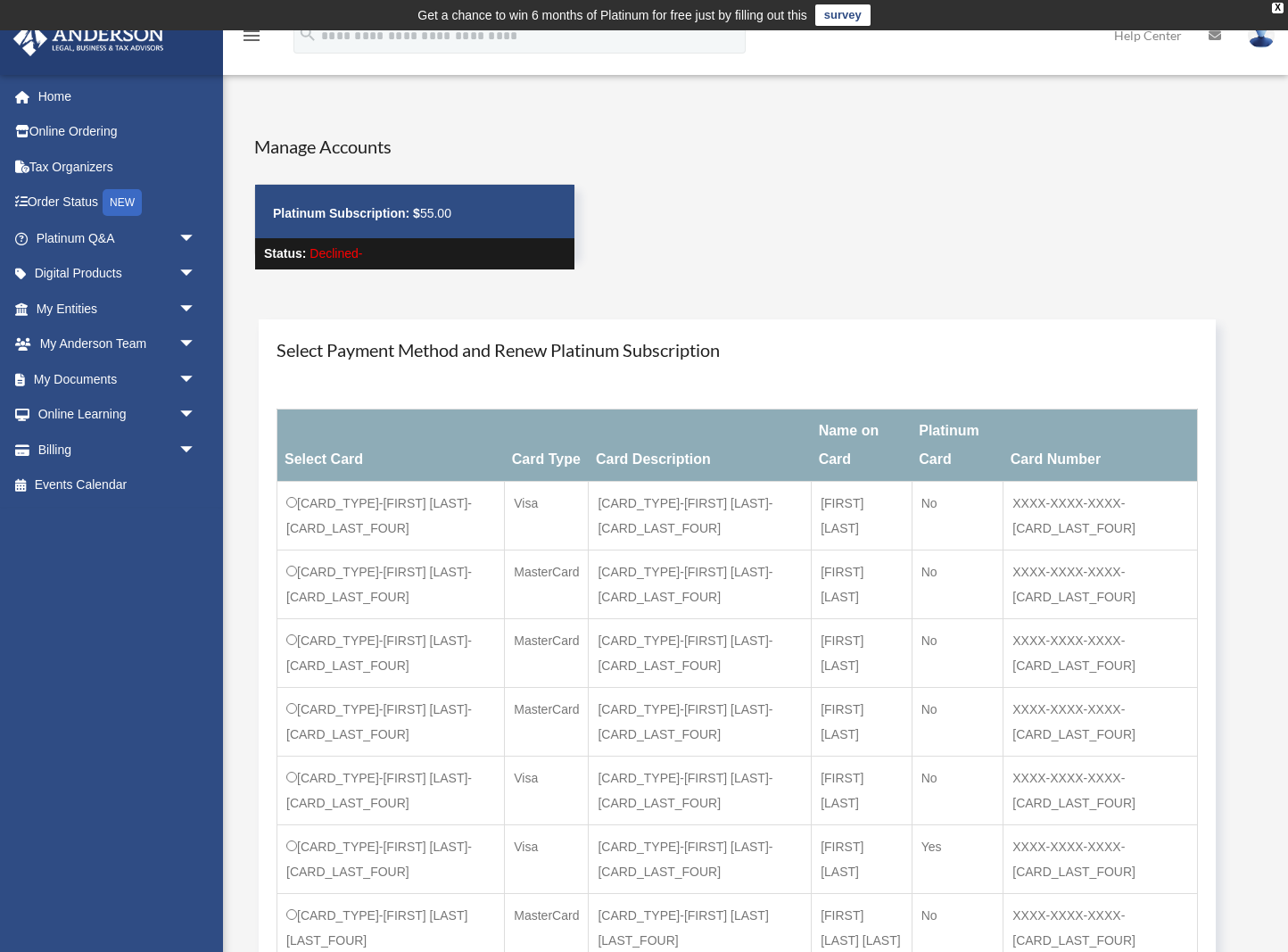 click on "Select Payment Method and Renew Platinum Subscription
Select Card
Card Type
Card Description
Name on Card
Platinum Card
Card Number
[CARD_TYPE]-[FIRST] [LAST]-[CARD_LAST_FOUR]
[CARD_TYPE]
[CARD_TYPE]-[FIRST] [LAST]-[CARD_LAST_FOUR]
[FIRST] [LAST]
No
XXXX-XXXX-XXXX-[CARD_LAST_FOUR]
[CARD_TYPE]-[FIRST] [LAST]-[CARD_LAST_FOUR]
[CARD_TYPE]
[CARD_TYPE]-[FIRST] [LAST]-[CARD_LAST_FOUR]
[FIRST] [LAST]
No" at bounding box center (763, 711) 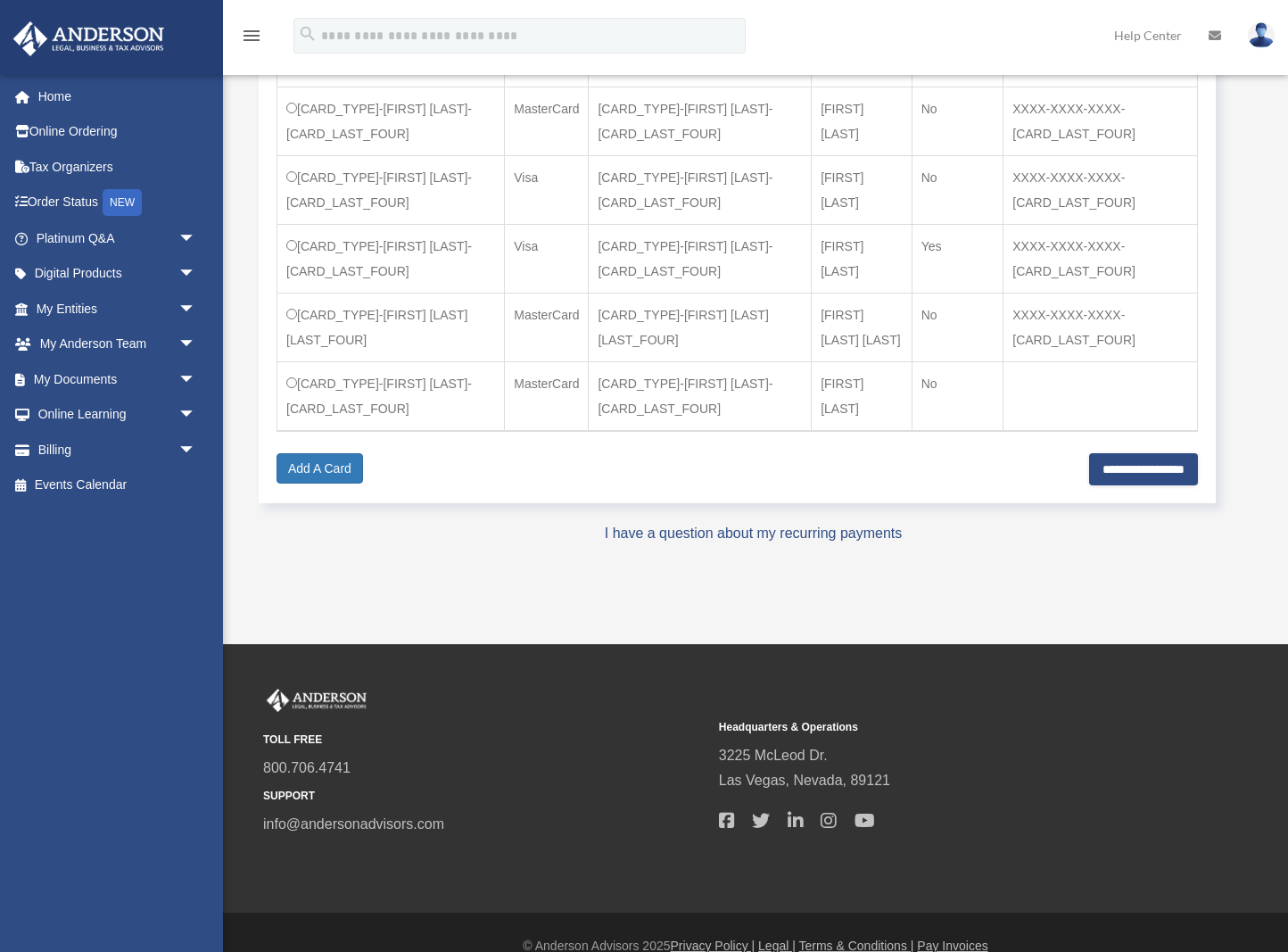 scroll, scrollTop: 603, scrollLeft: 0, axis: vertical 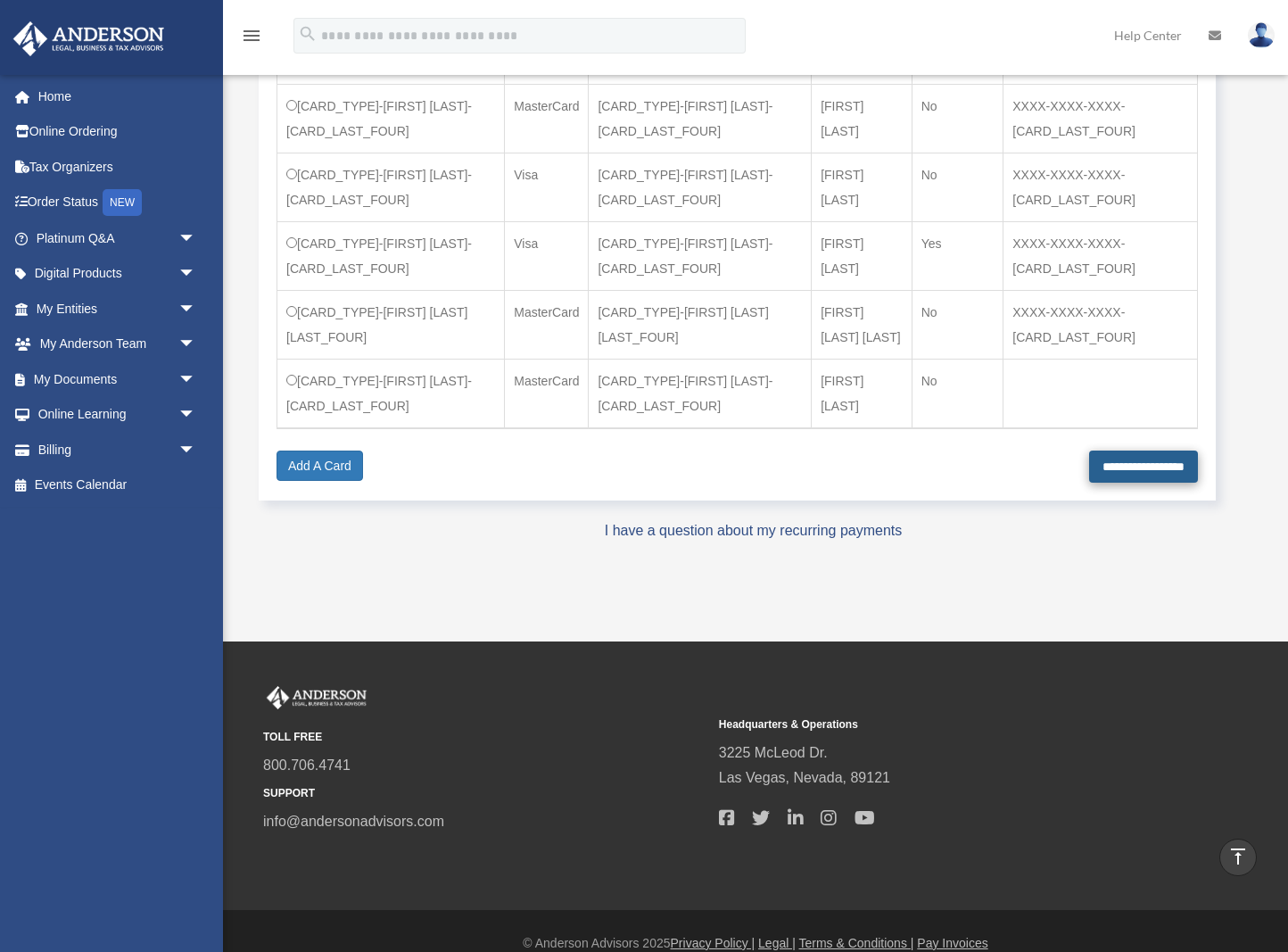 click on "**********" at bounding box center [1144, 467] 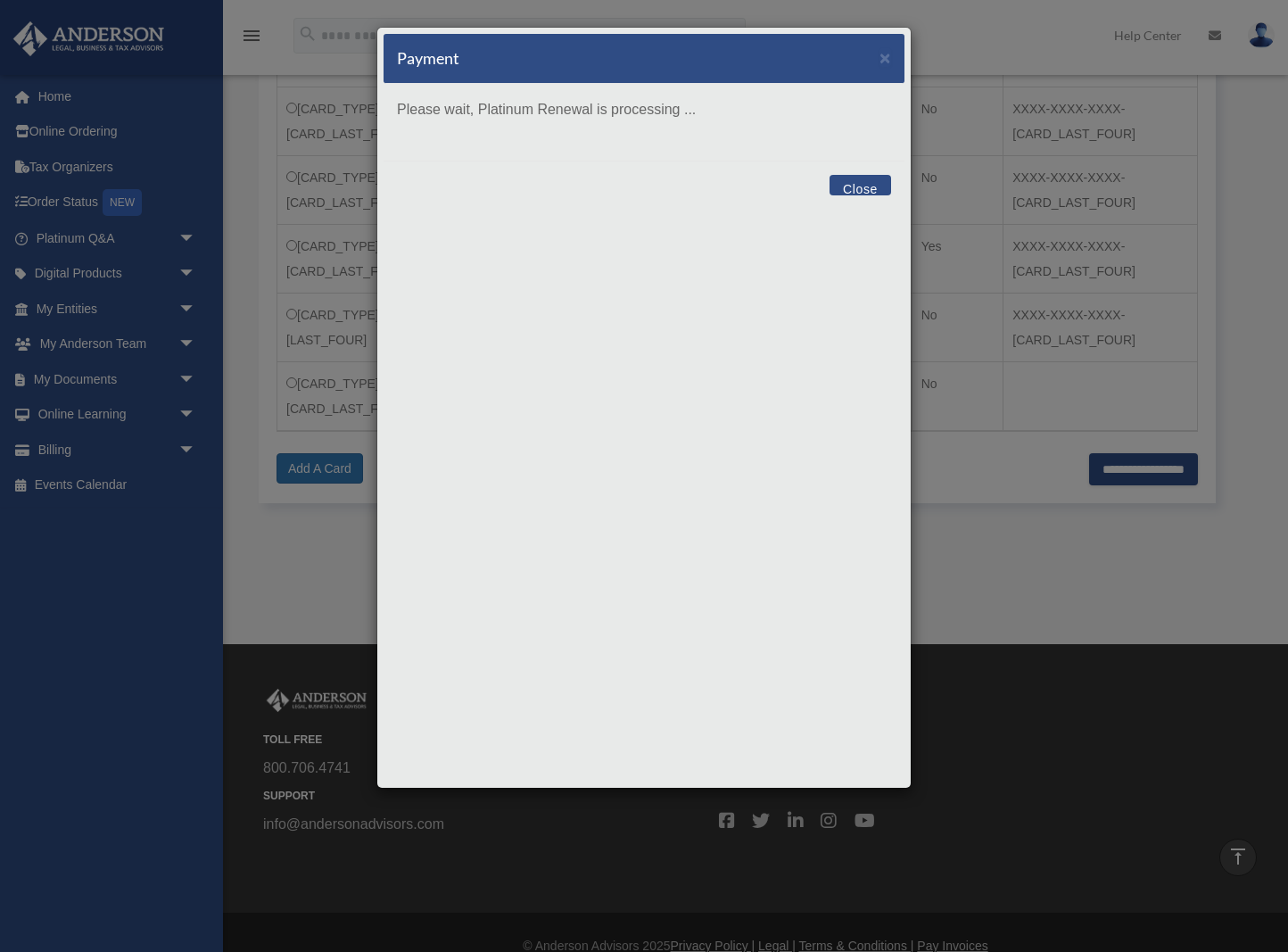 scroll, scrollTop: 600, scrollLeft: 0, axis: vertical 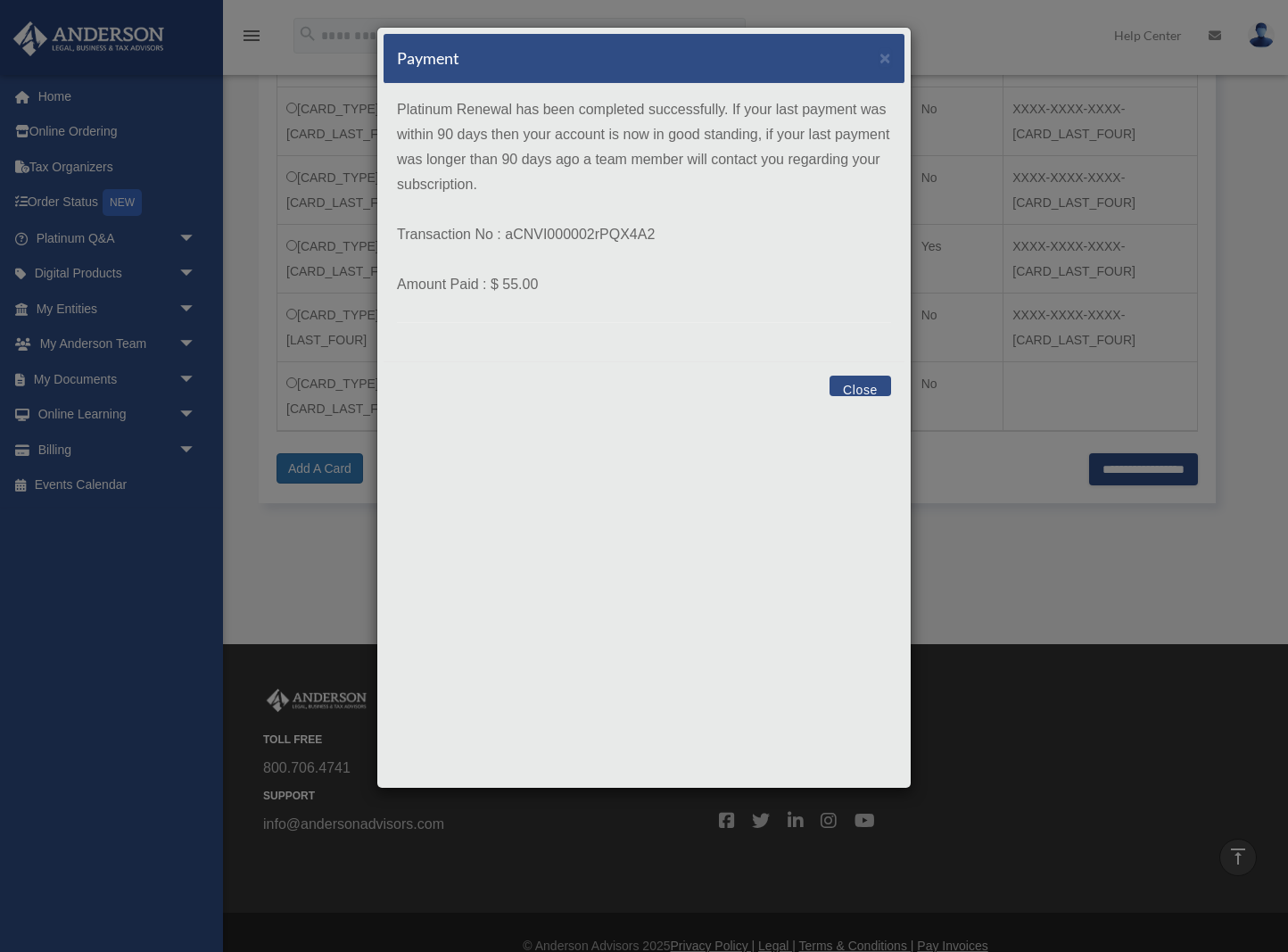click on "Close" at bounding box center (860, 385) 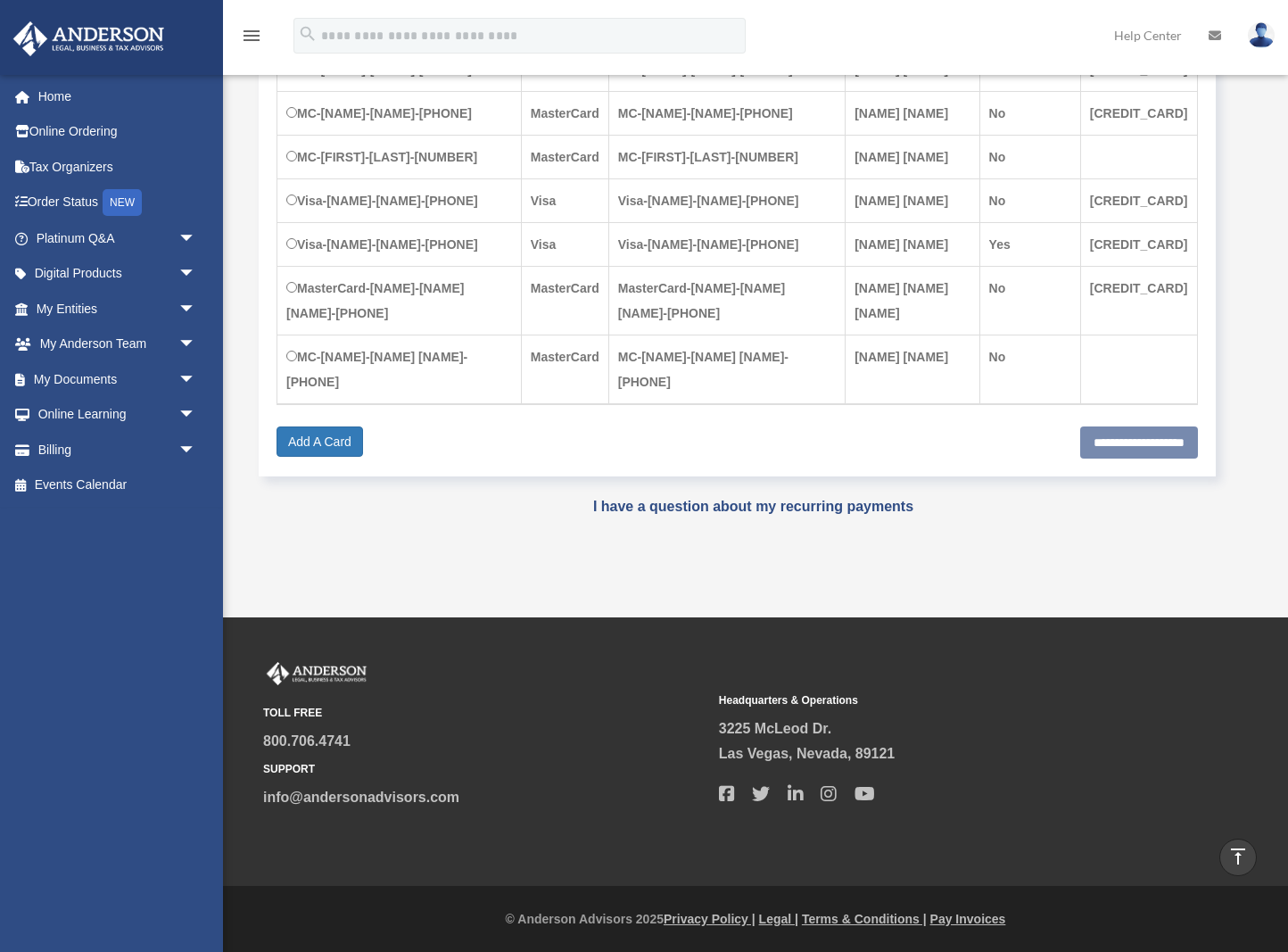 scroll, scrollTop: 576, scrollLeft: 0, axis: vertical 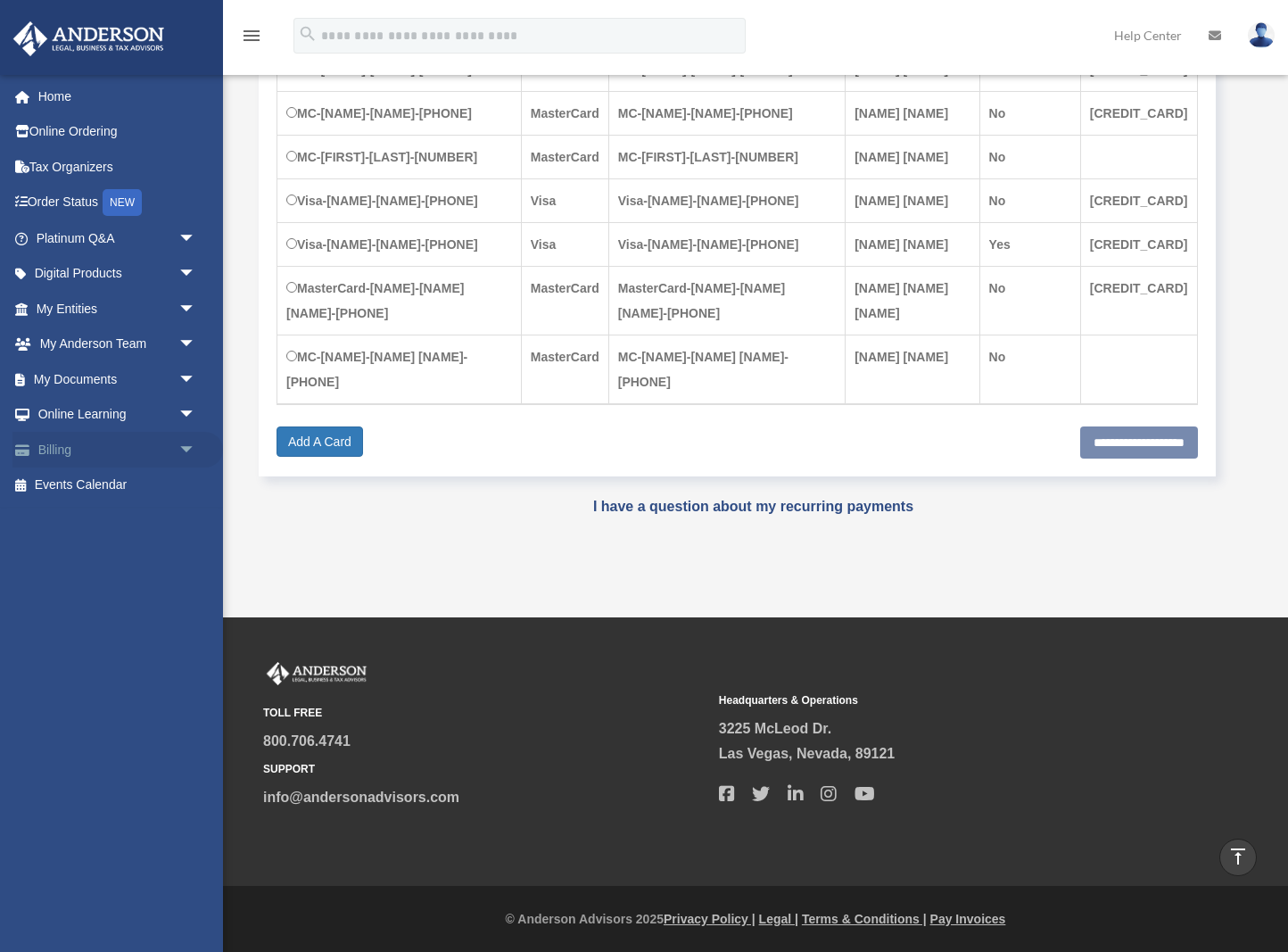 click on "Billing arrow_drop_down" at bounding box center (118, 450) 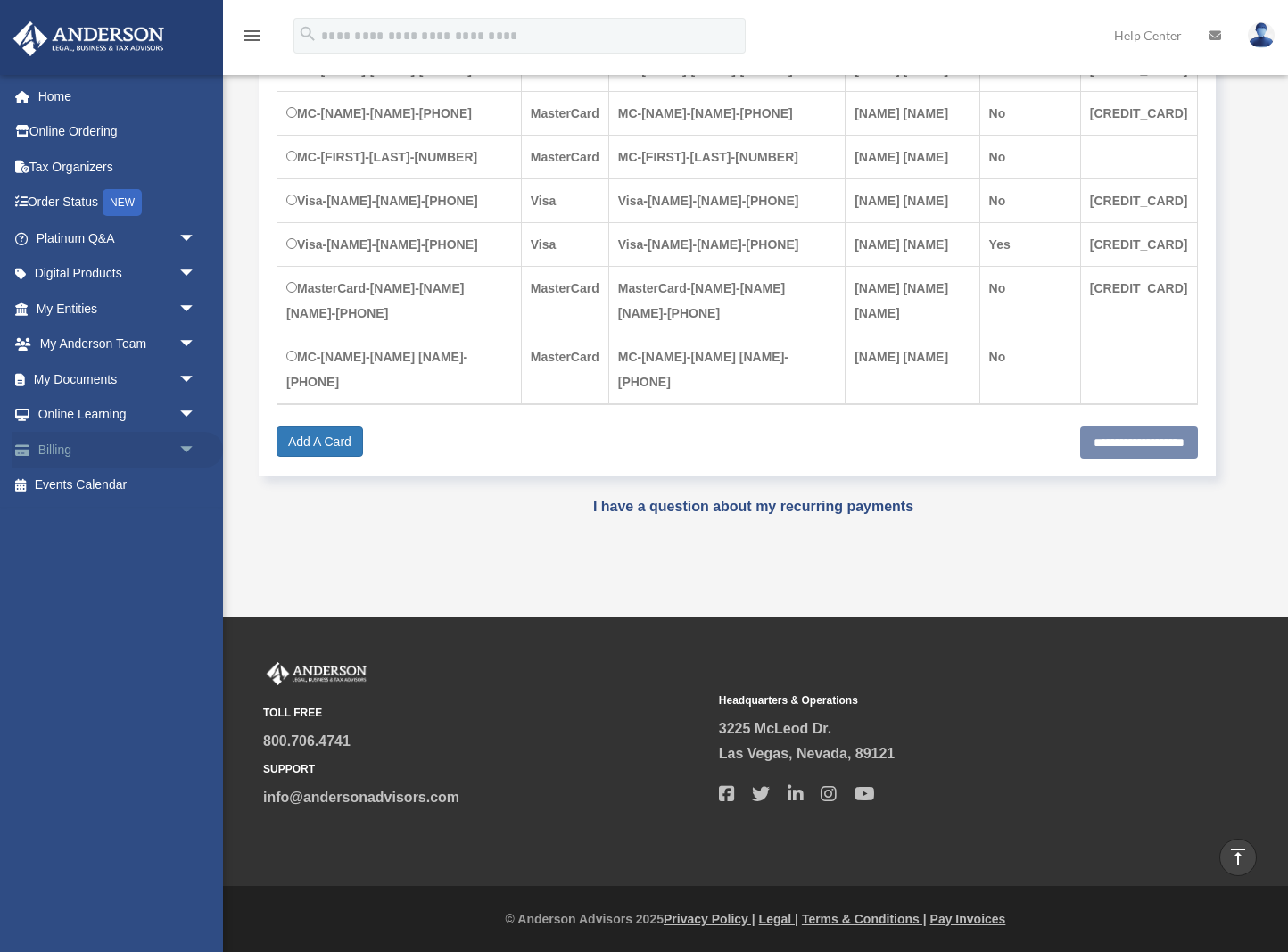 click on "Billing arrow_drop_down" at bounding box center [118, 450] 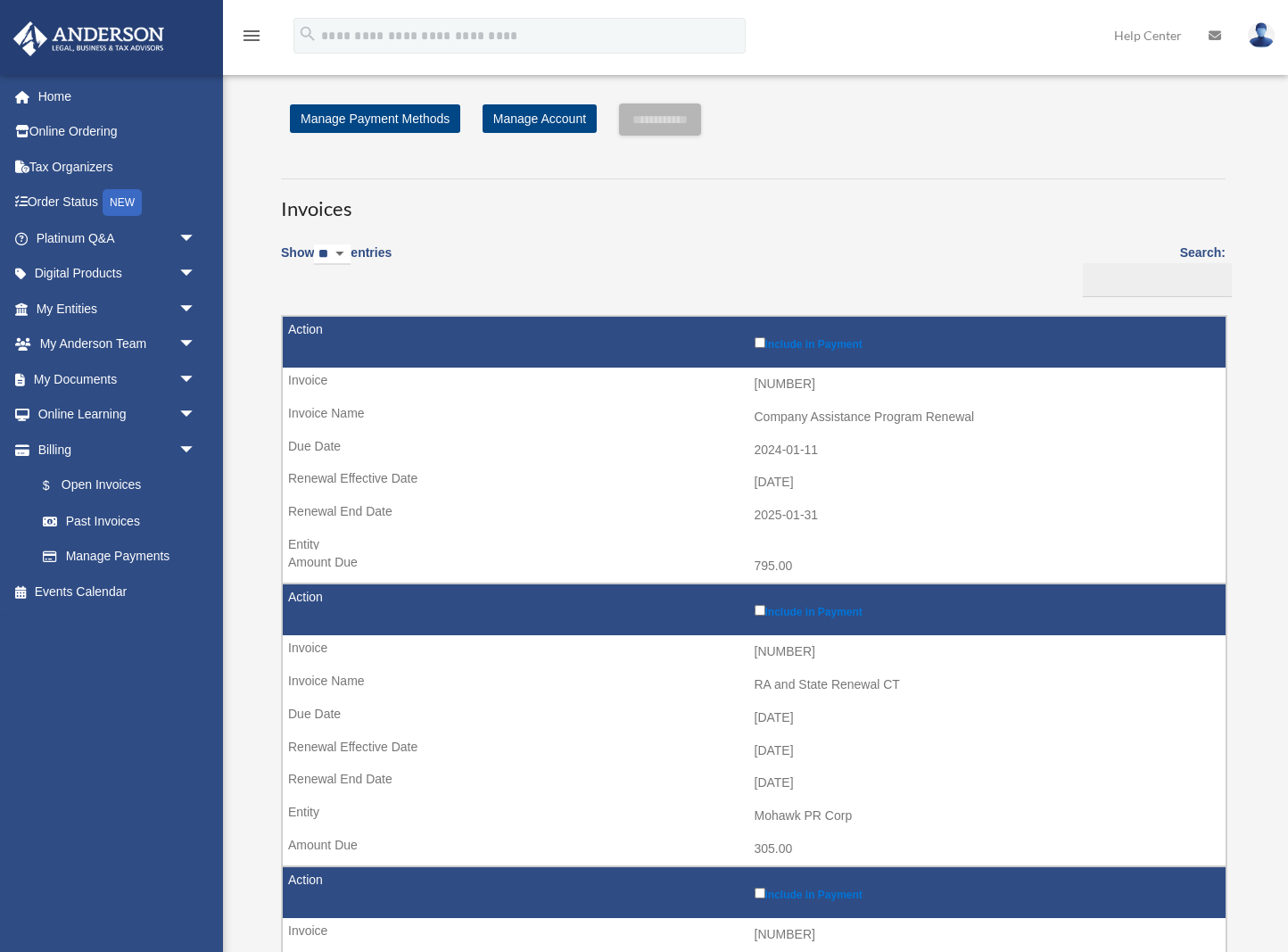 scroll, scrollTop: 0, scrollLeft: 0, axis: both 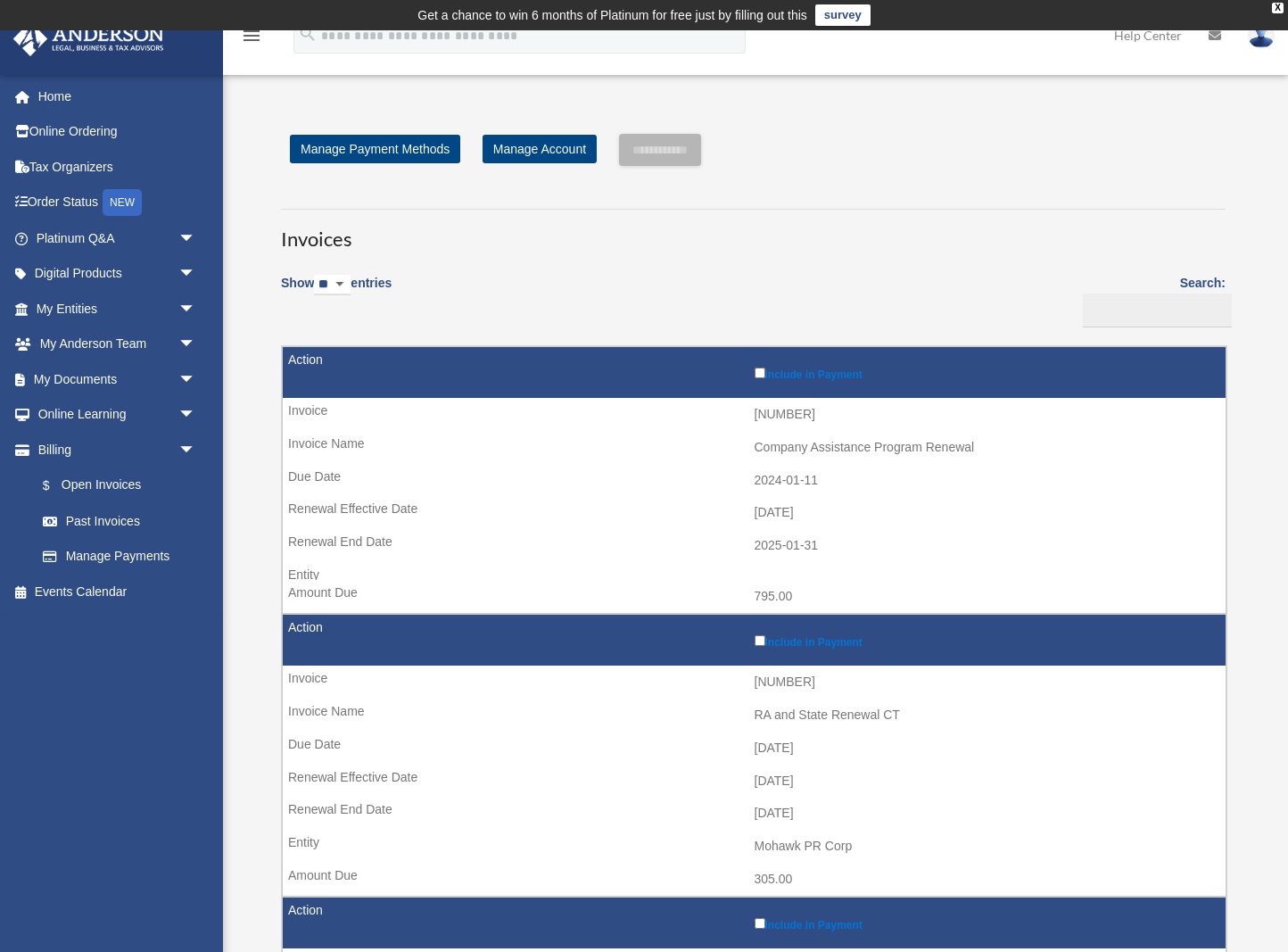select on "**" 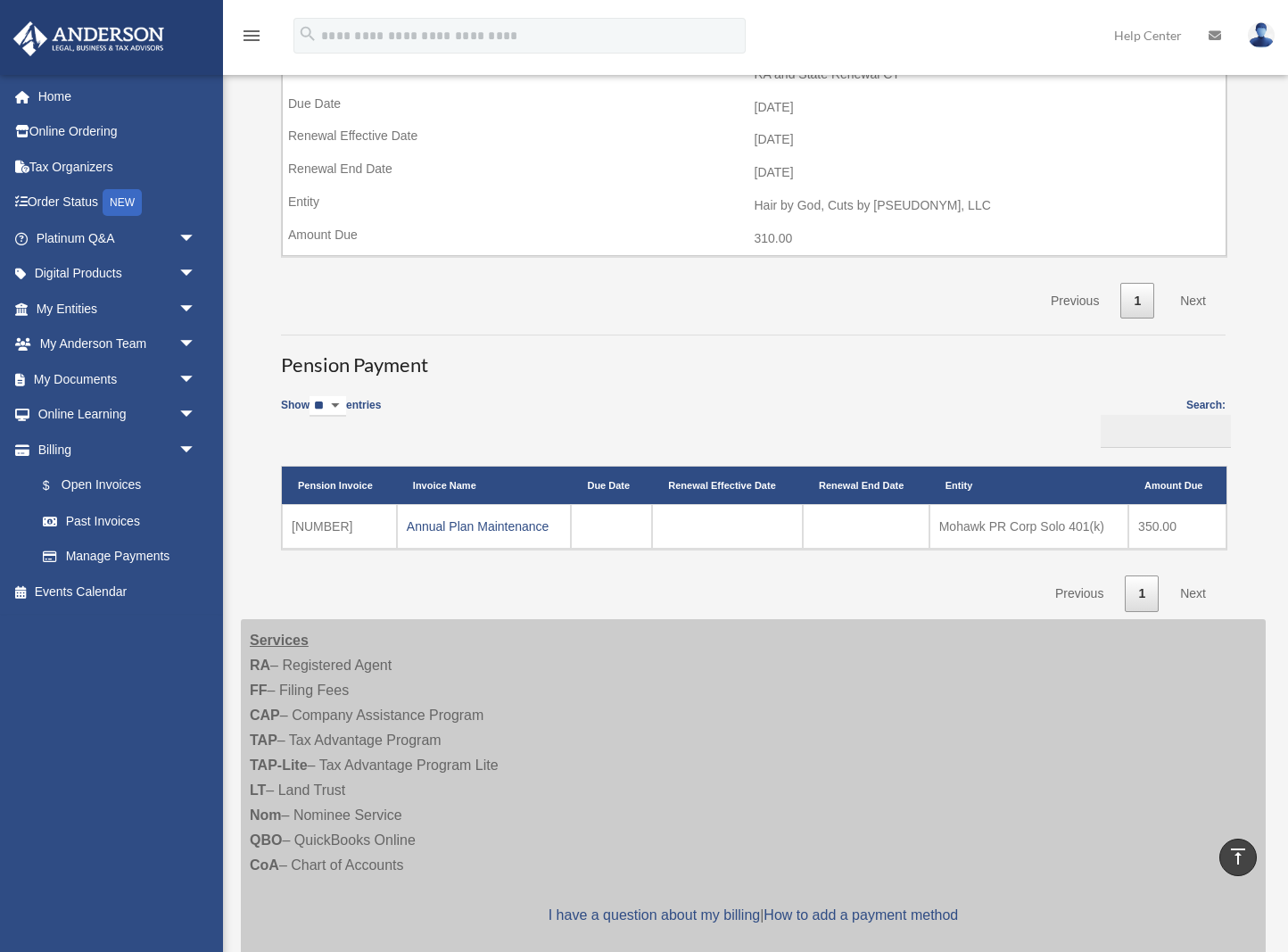 scroll, scrollTop: 1227, scrollLeft: 0, axis: vertical 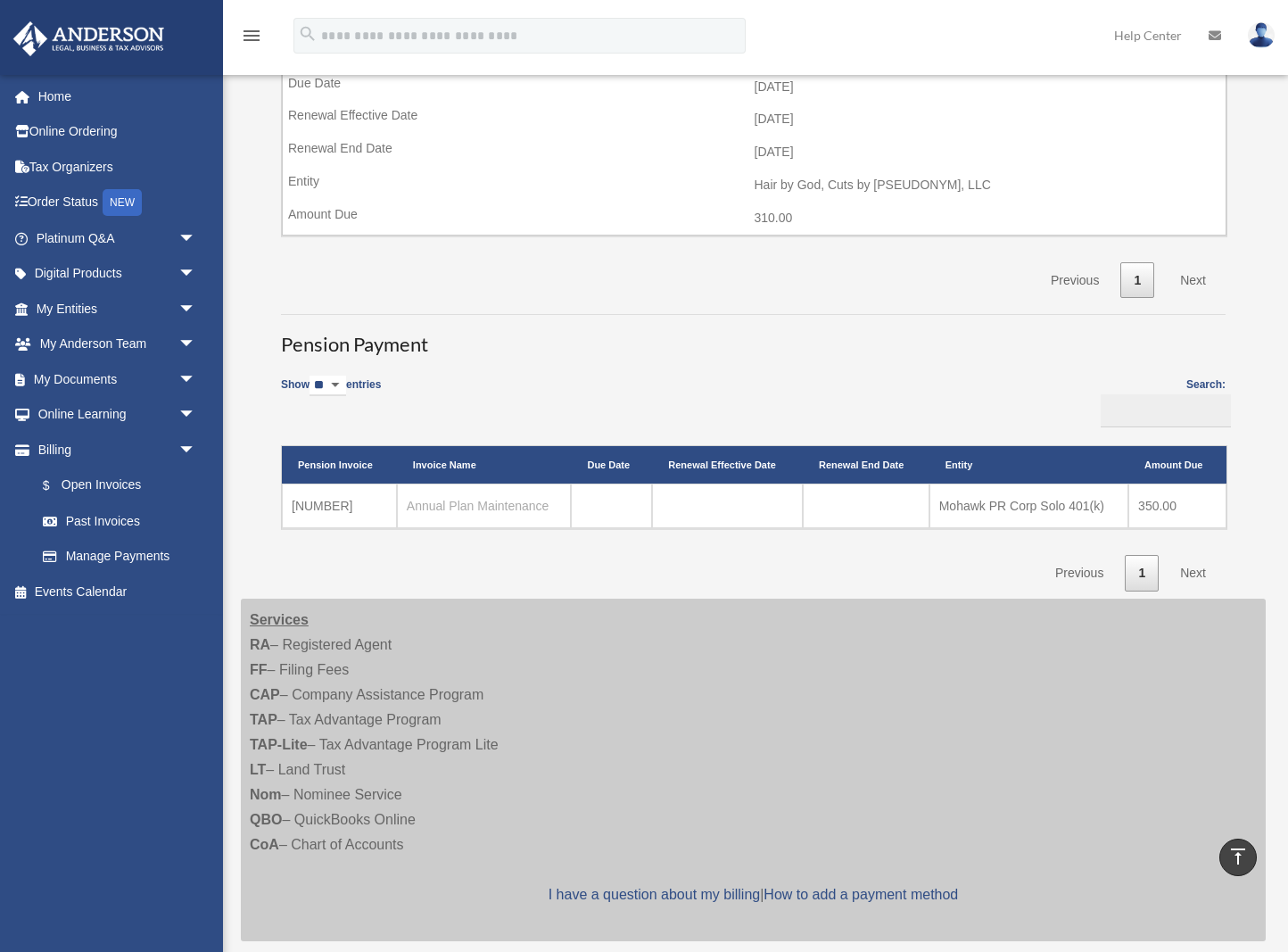 click on "Annual Plan Maintenance" at bounding box center (478, 506) 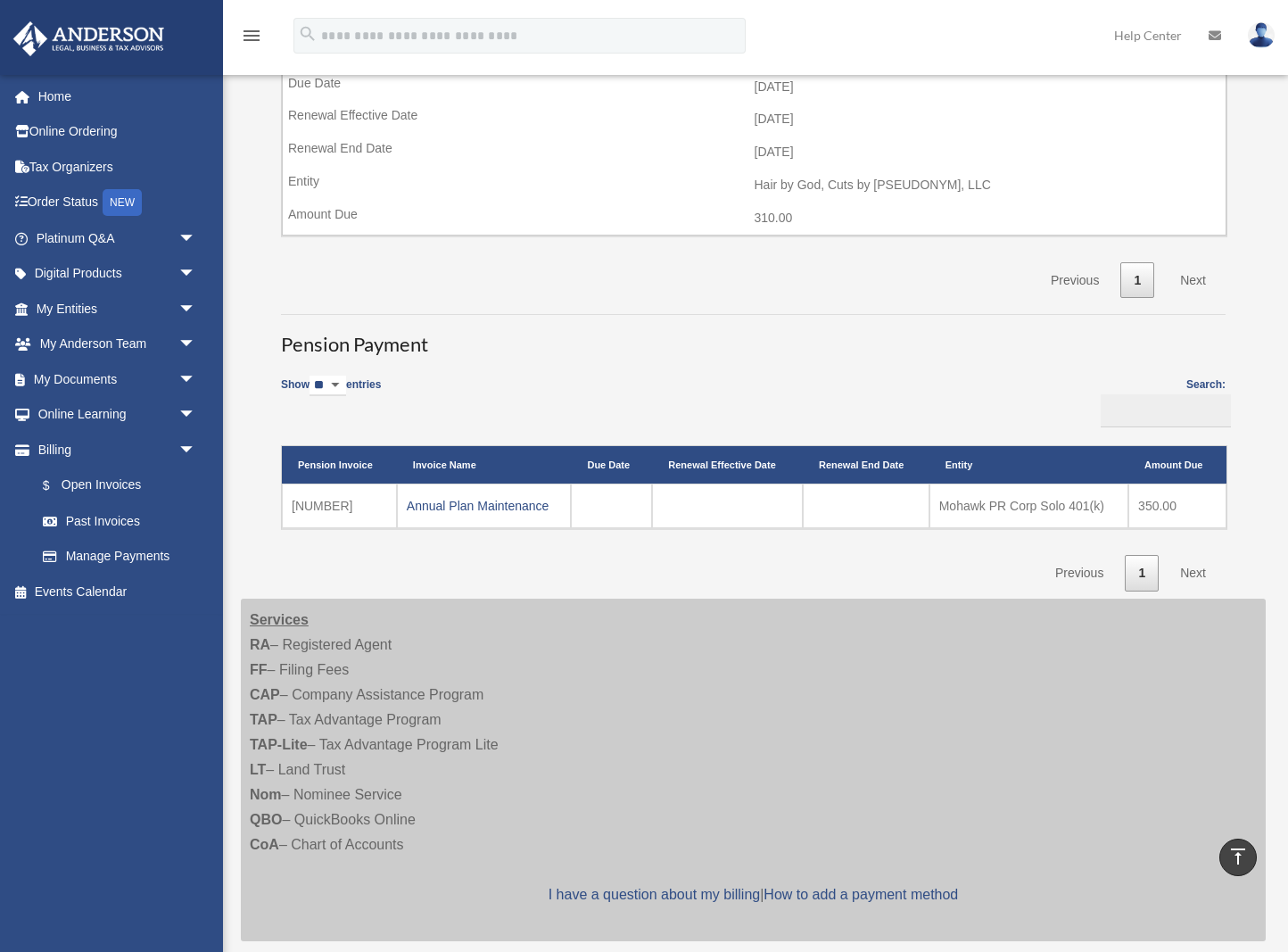 scroll, scrollTop: 1242, scrollLeft: 0, axis: vertical 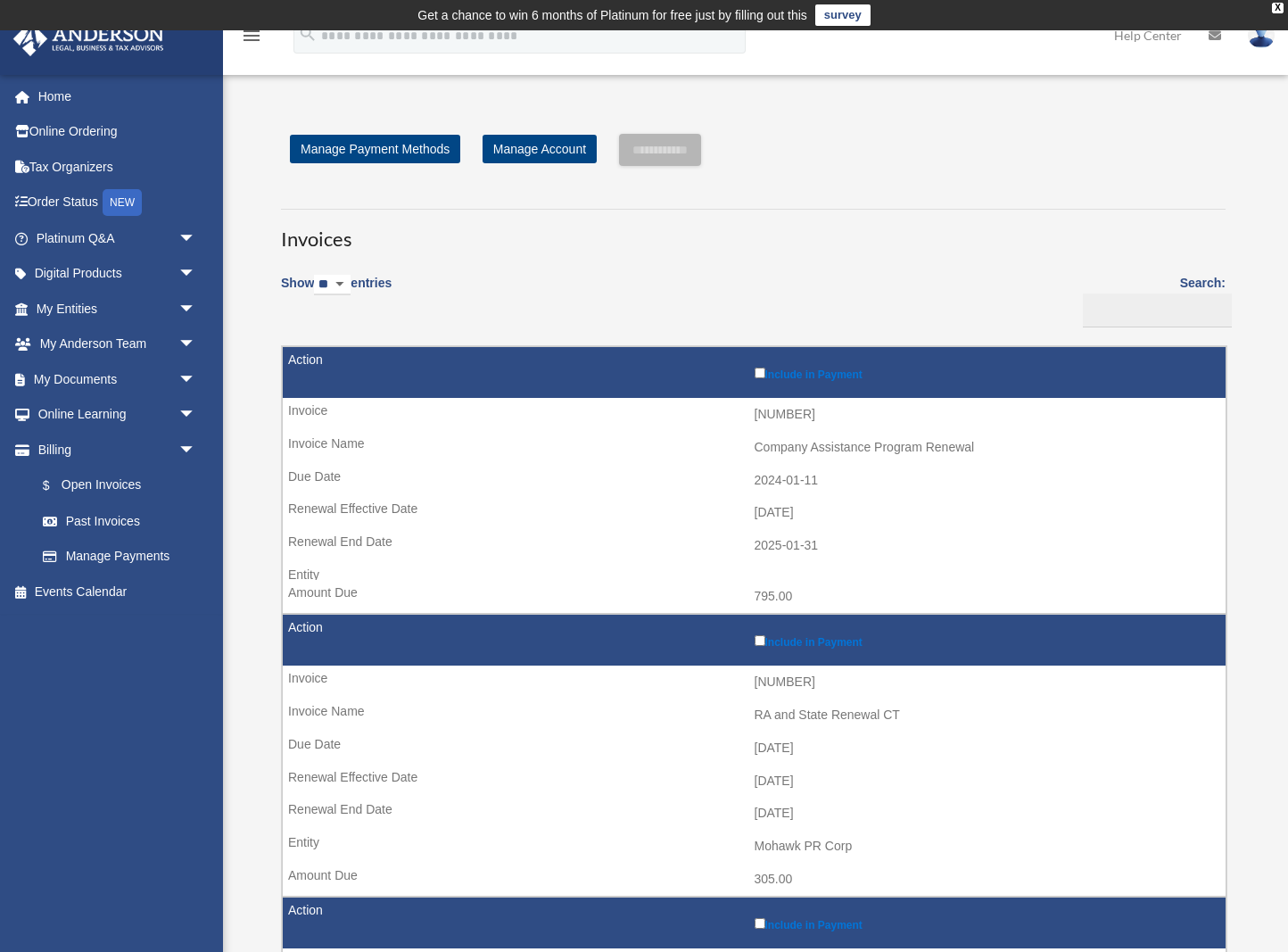 click at bounding box center (1261, 35) 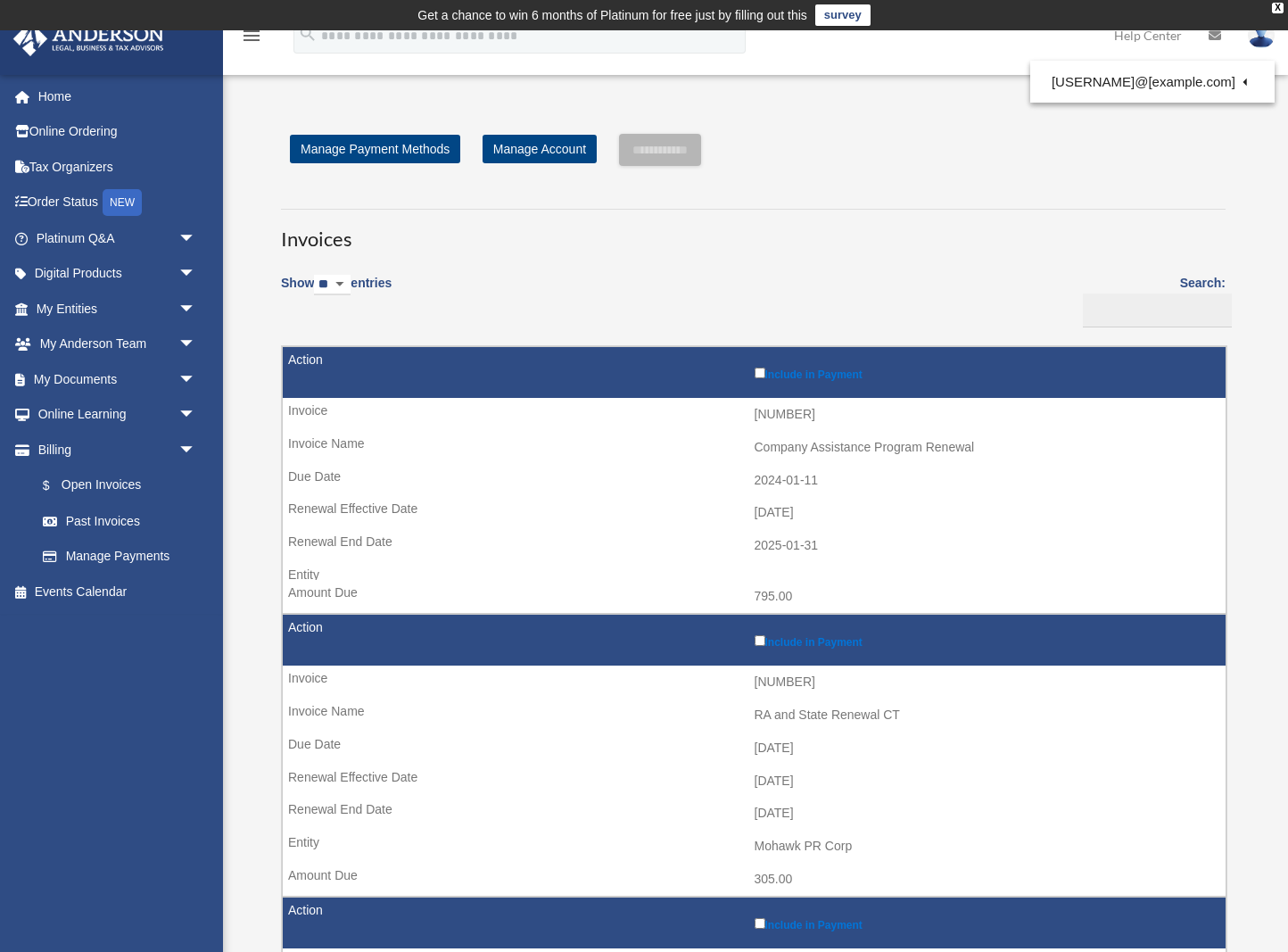 click on "My Profile" at bounding box center (919, 83) 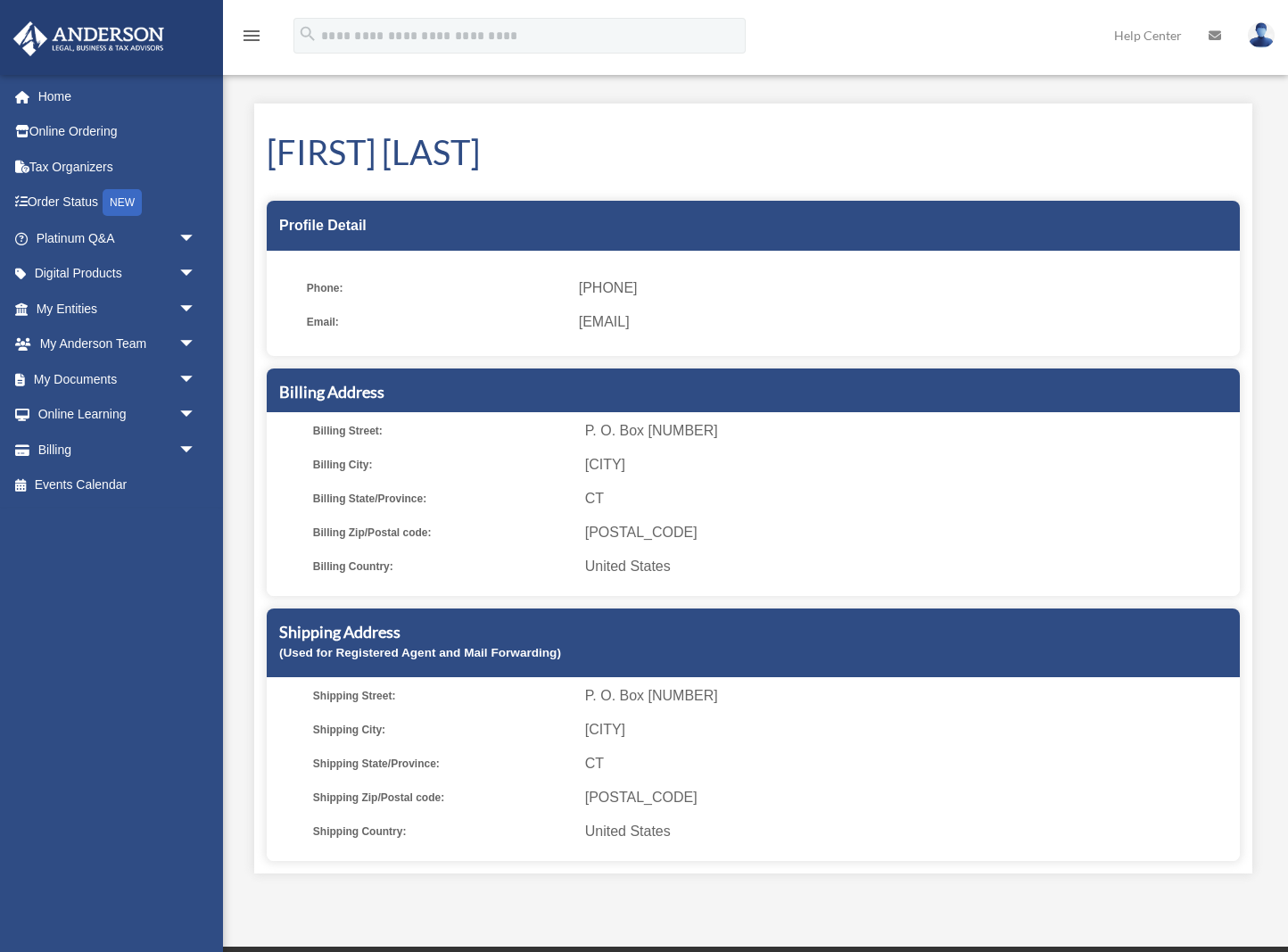 scroll, scrollTop: 0, scrollLeft: 0, axis: both 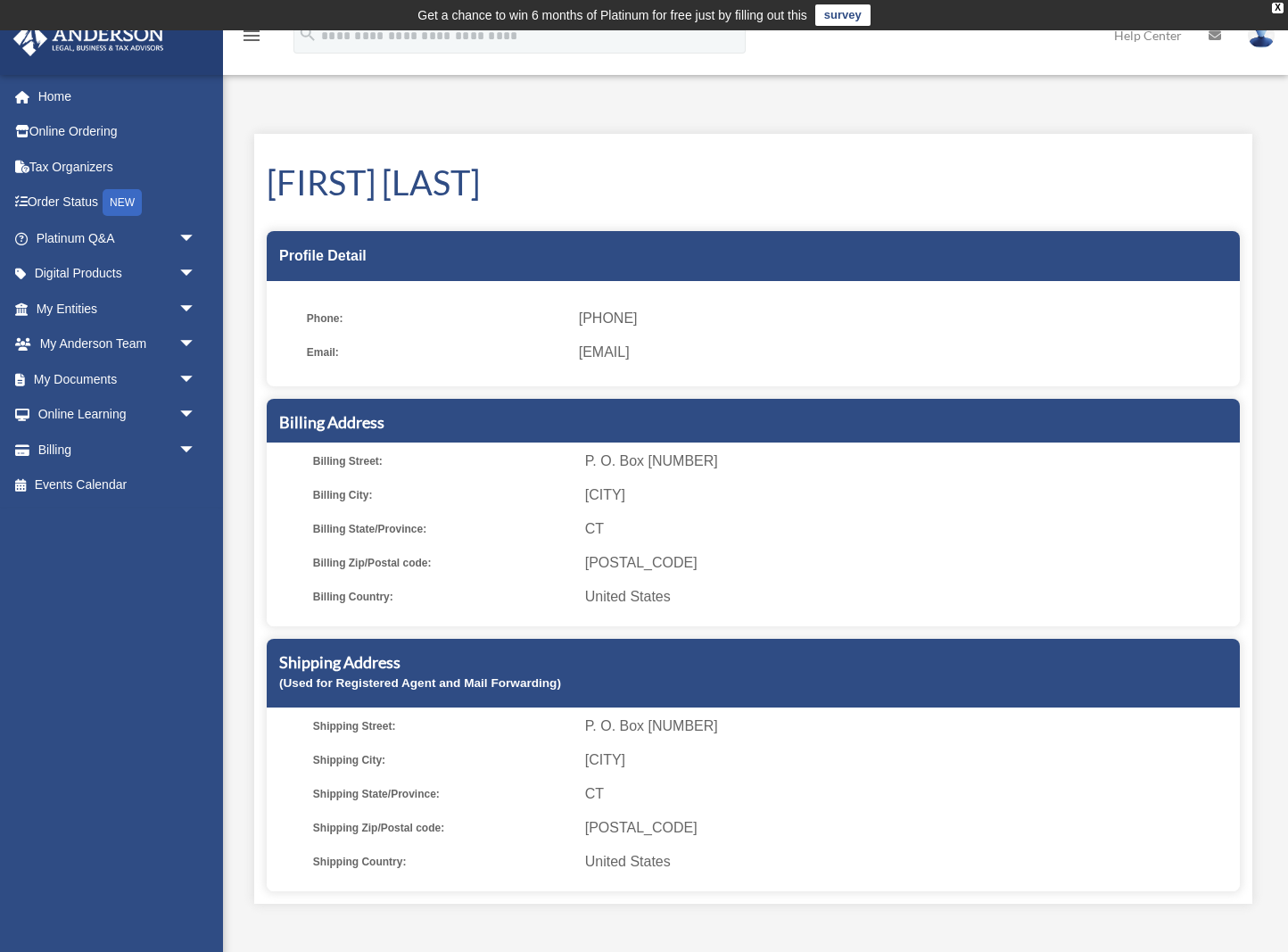 click on "My Profile
date_range
Published on 			 Last updated June 7, 2024 March 19, 2020  by  cowens
cowens
Anderson Advisors Platinum Portal
https://platinumportal.andersonadvisors.com/wp-content/uploads/2021/01/aba-253-logo-white.png
Do you really want to log out?
Yes
No
Susan Getzinger
Profile Detail
Phone:
(203) 304-1126
Email:
spinach135@gmail.com
CT" at bounding box center (755, 514) 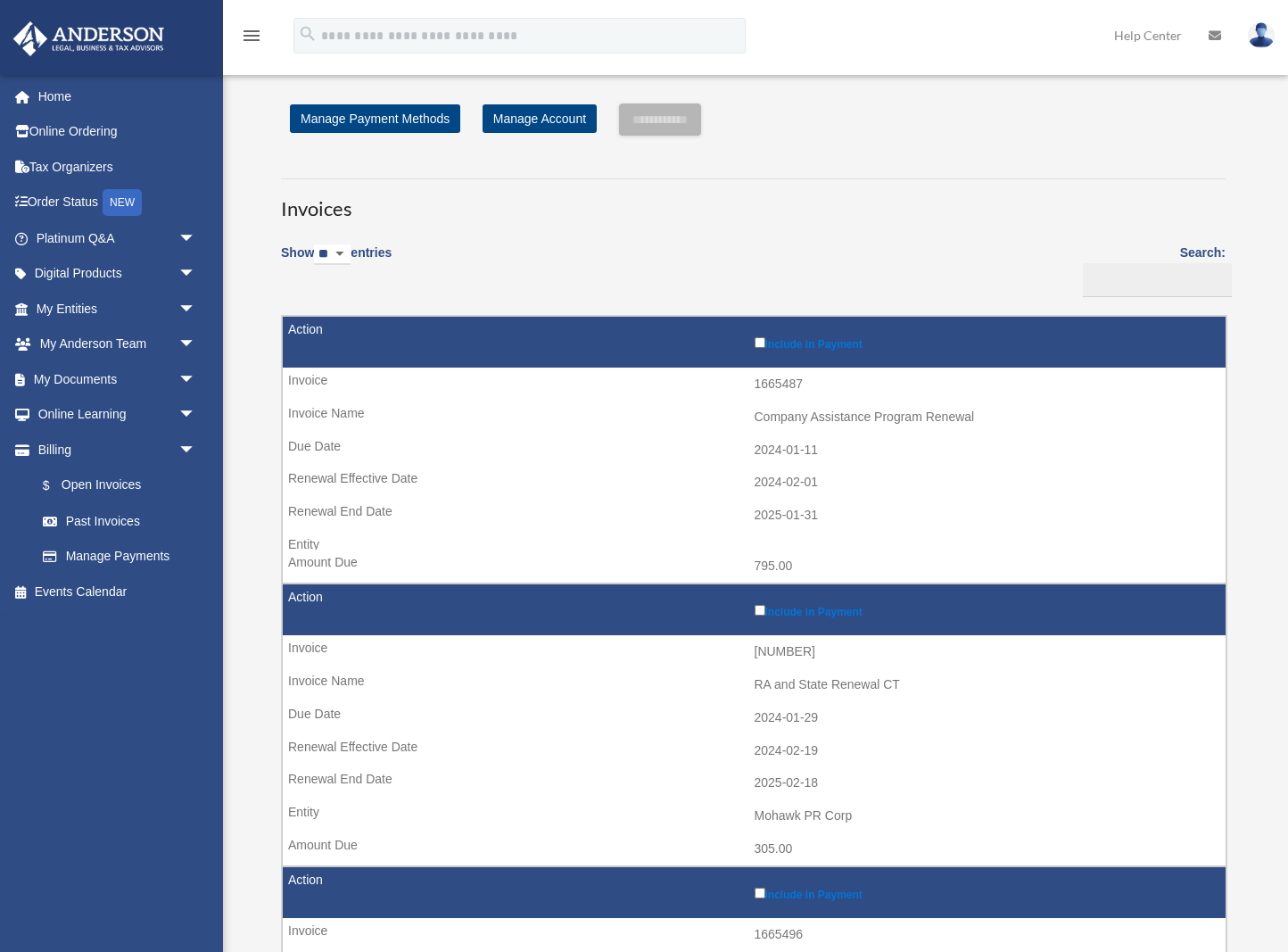 scroll, scrollTop: 0, scrollLeft: 0, axis: both 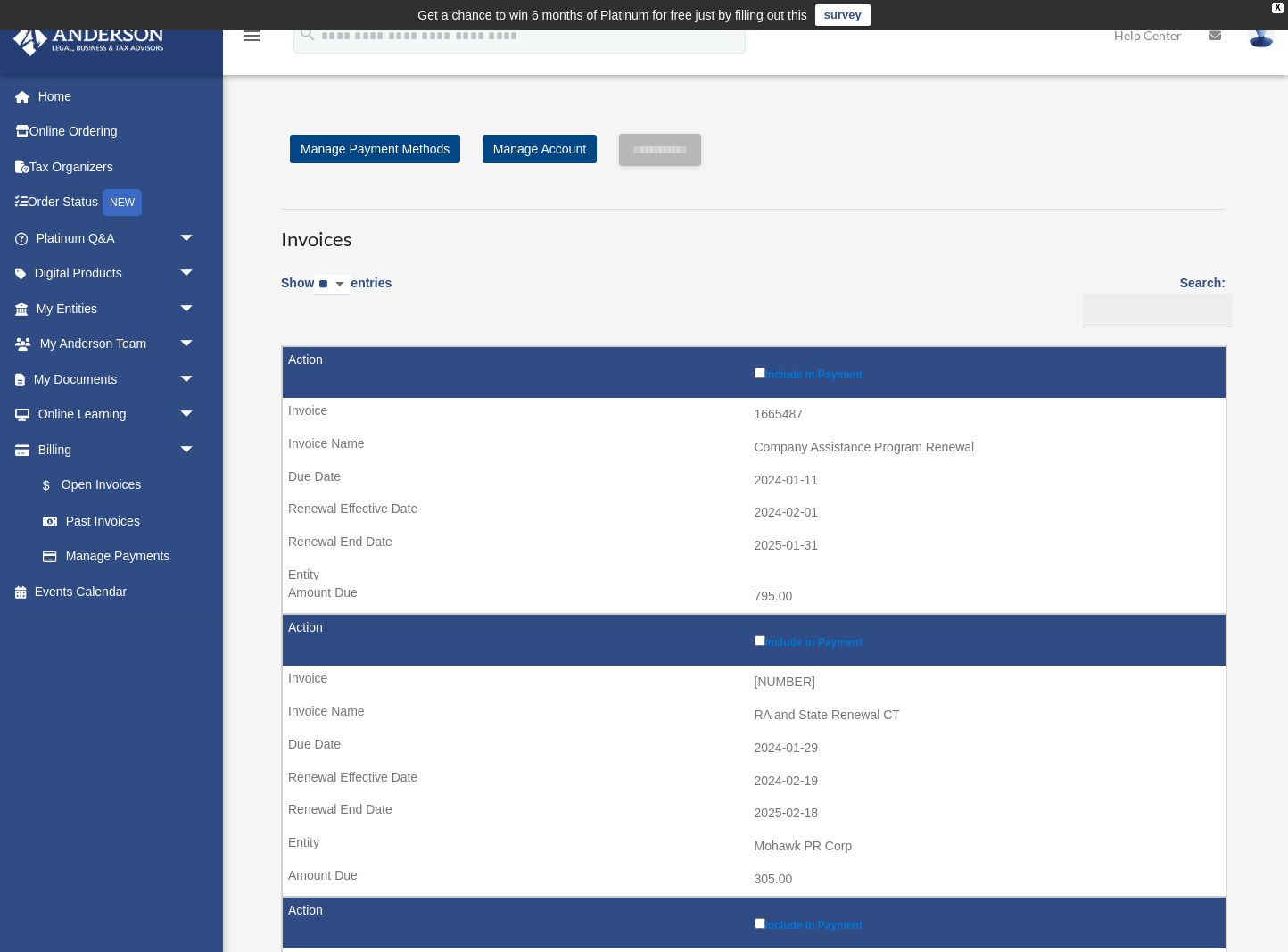 click on "**********" at bounding box center [753, 1163] 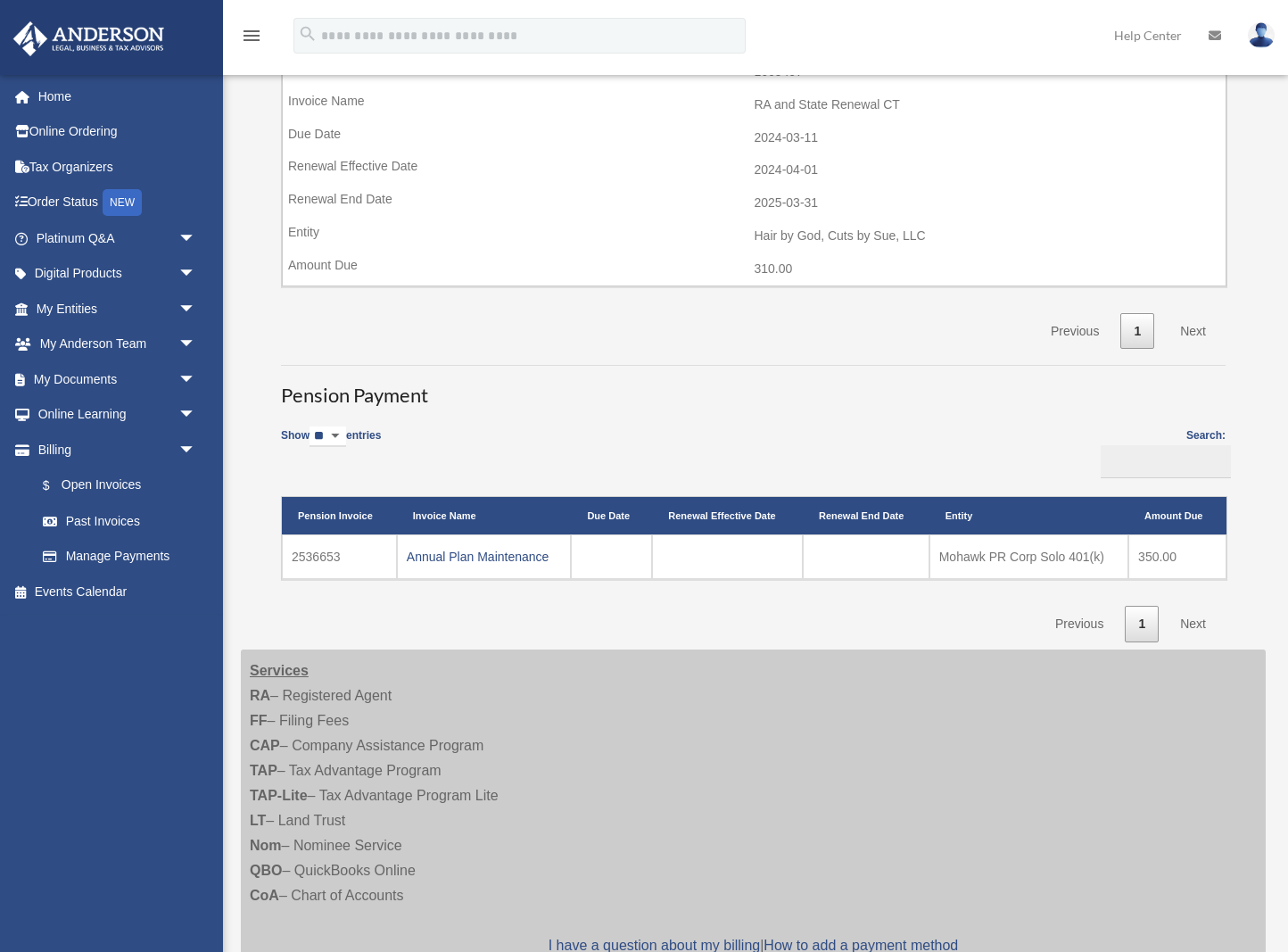scroll, scrollTop: 1180, scrollLeft: 0, axis: vertical 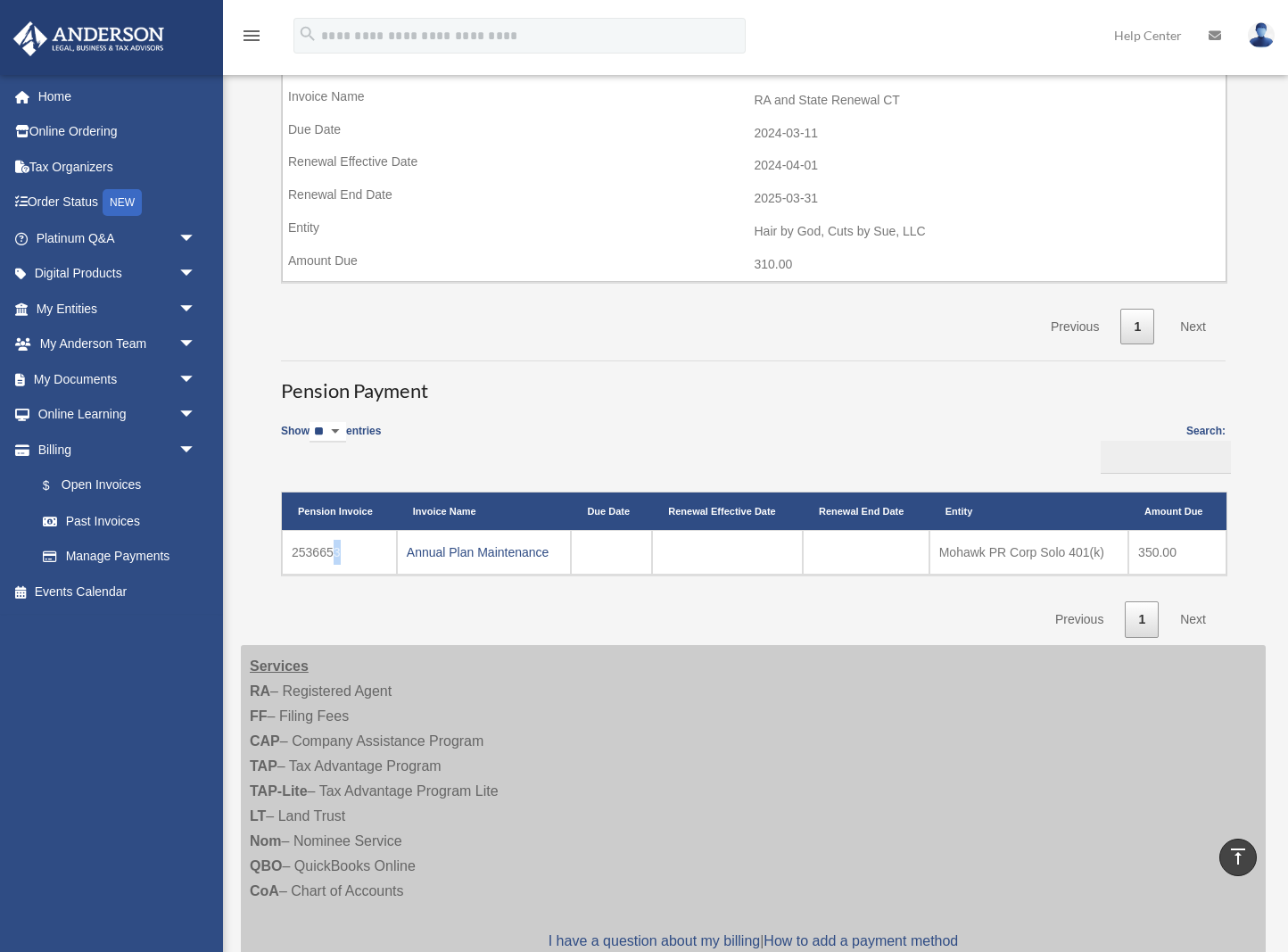 click on "2536653" at bounding box center (339, 552) 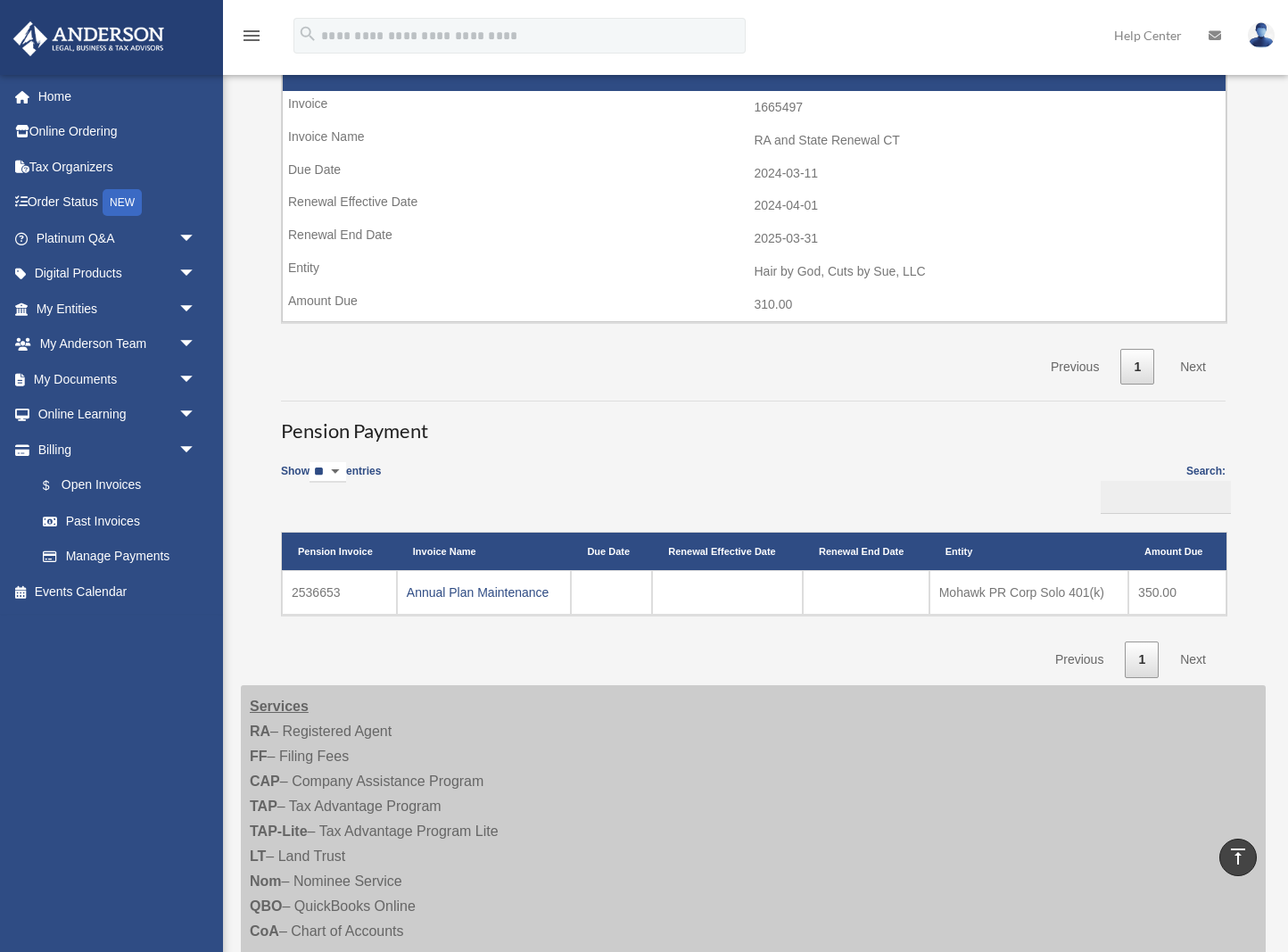 scroll, scrollTop: 1143, scrollLeft: 0, axis: vertical 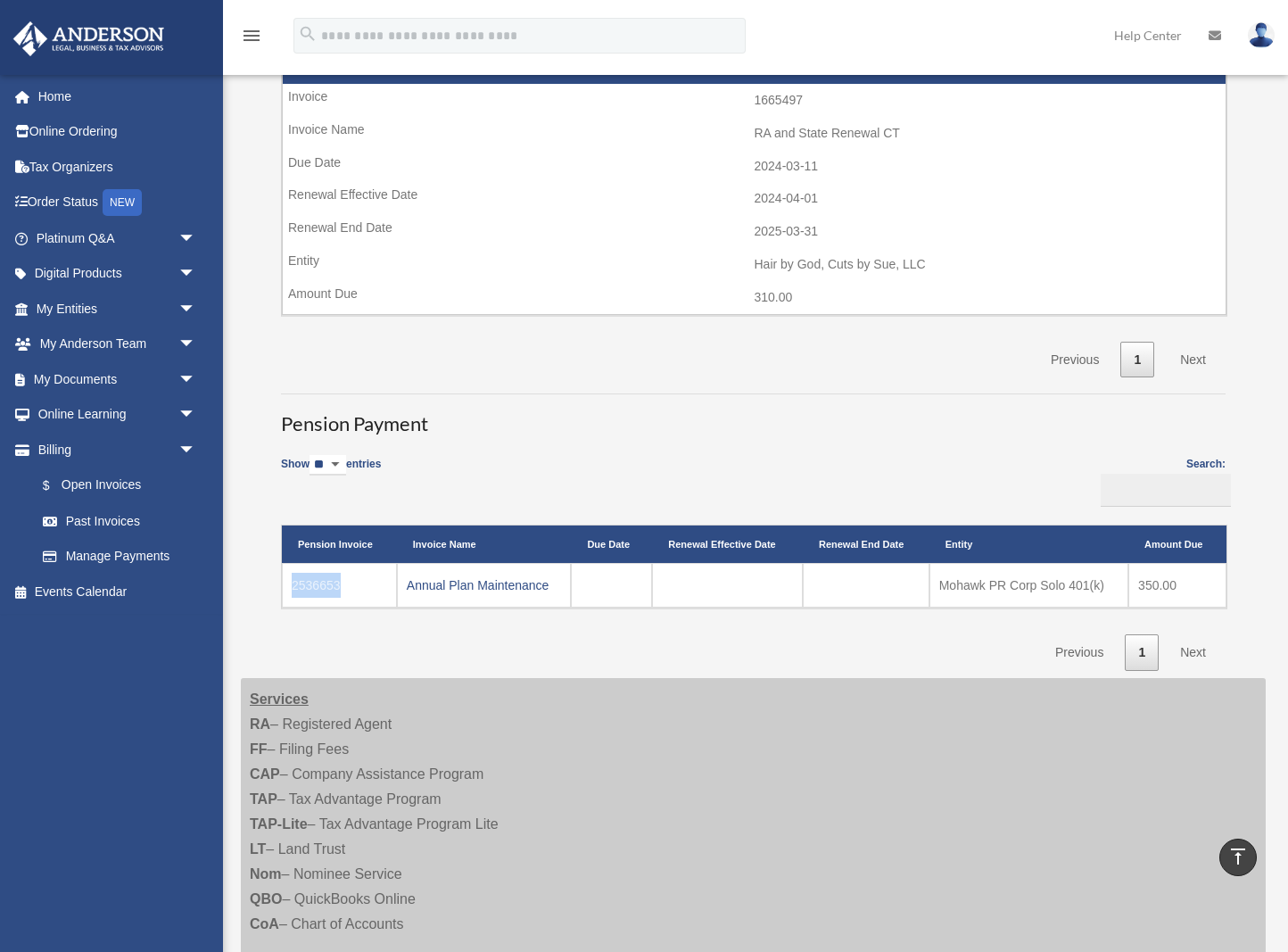 drag, startPoint x: 363, startPoint y: 560, endPoint x: 282, endPoint y: 551, distance: 81.4985 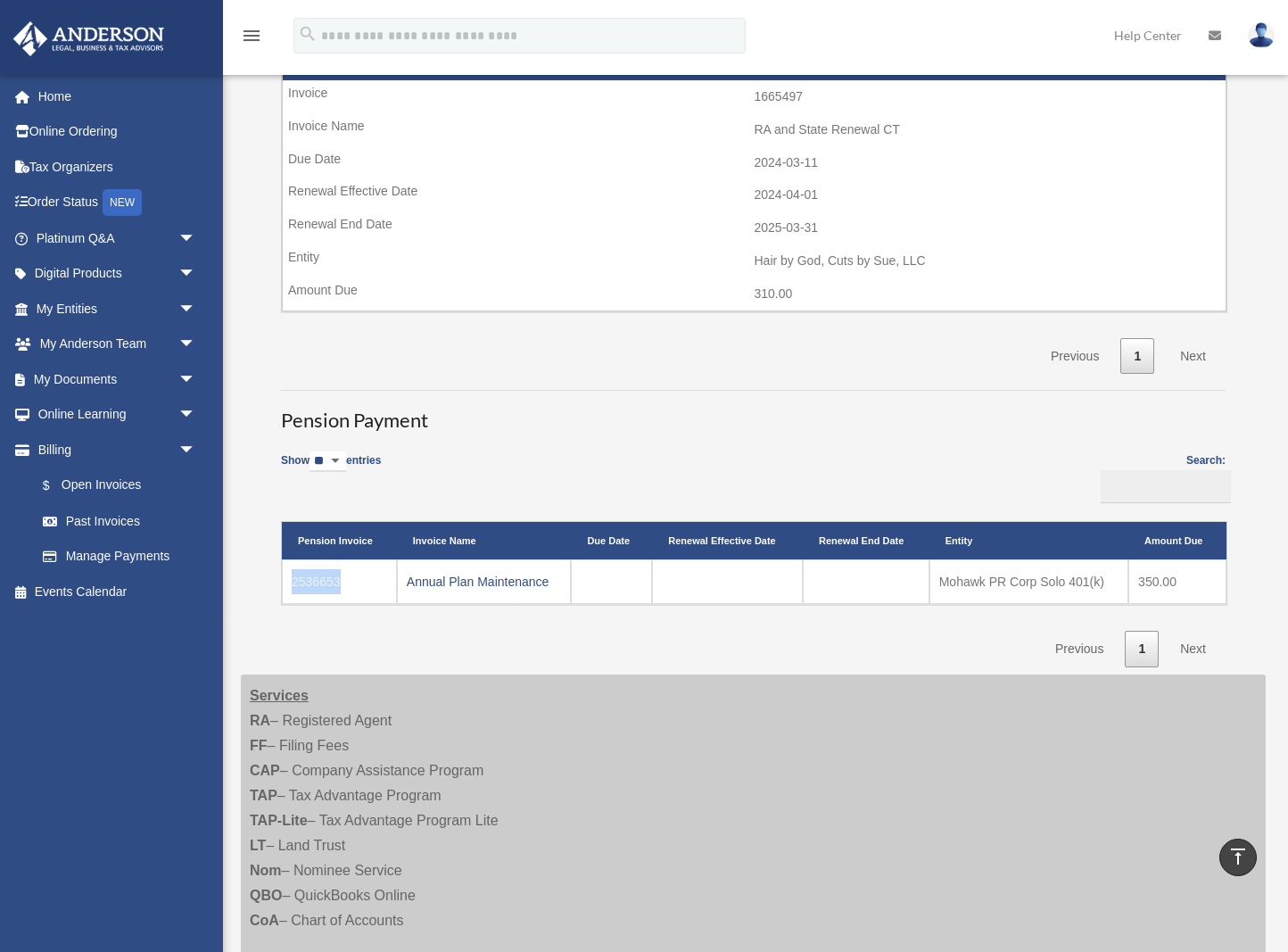 copy on "2536653" 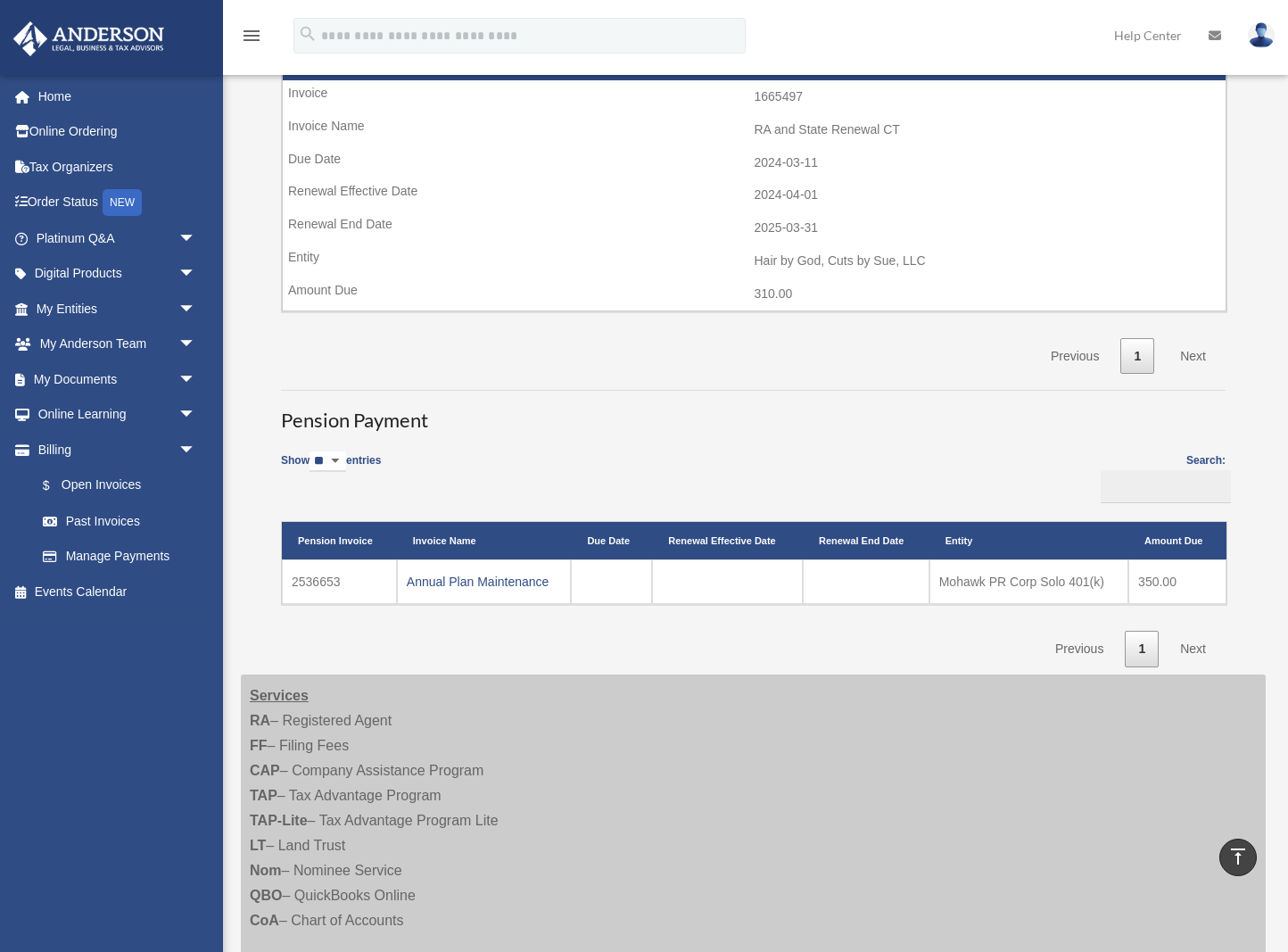 drag, startPoint x: 373, startPoint y: 506, endPoint x: 273, endPoint y: 504, distance: 100.02 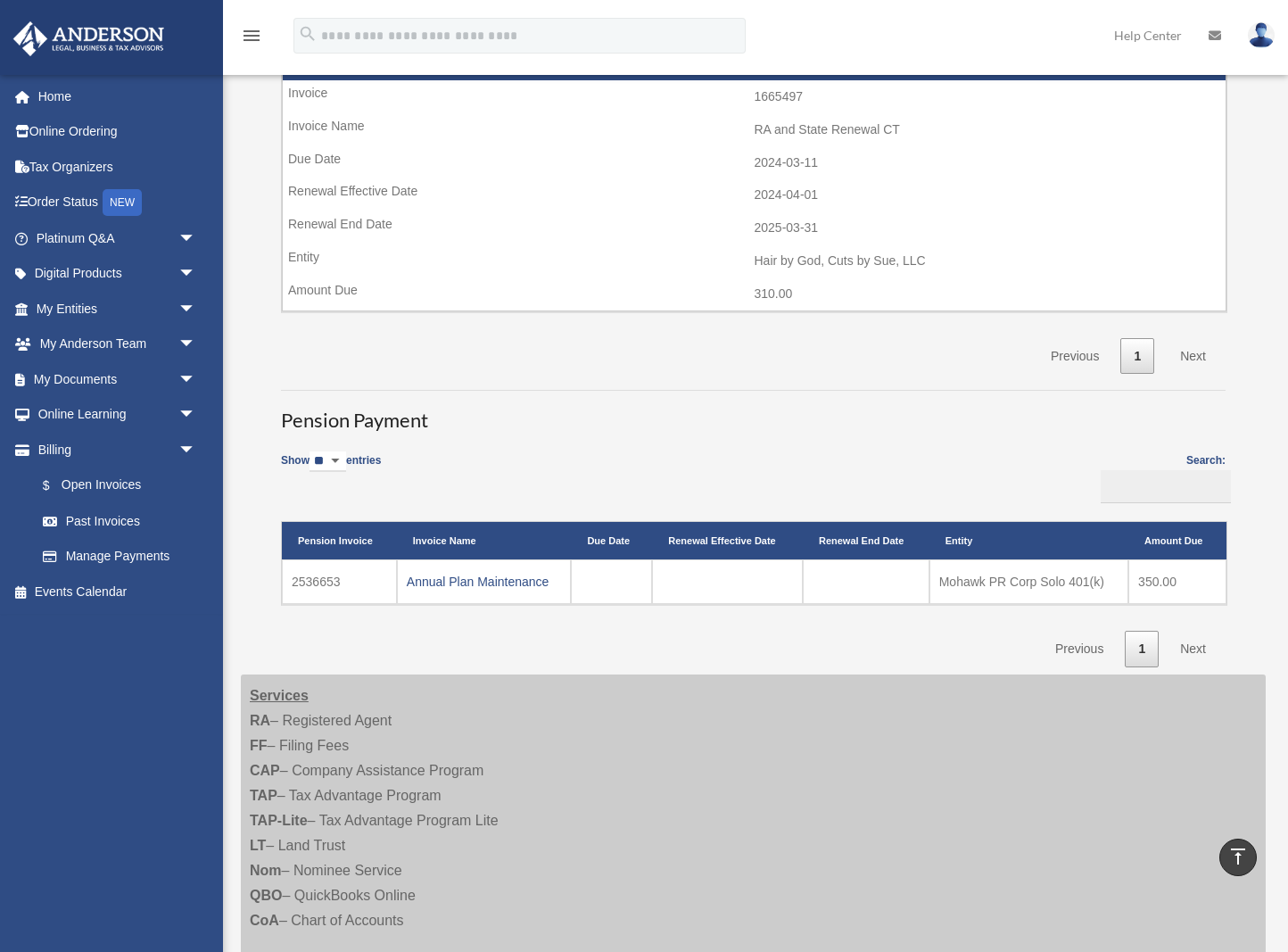 drag, startPoint x: 299, startPoint y: 503, endPoint x: 390, endPoint y: 511, distance: 91.350972 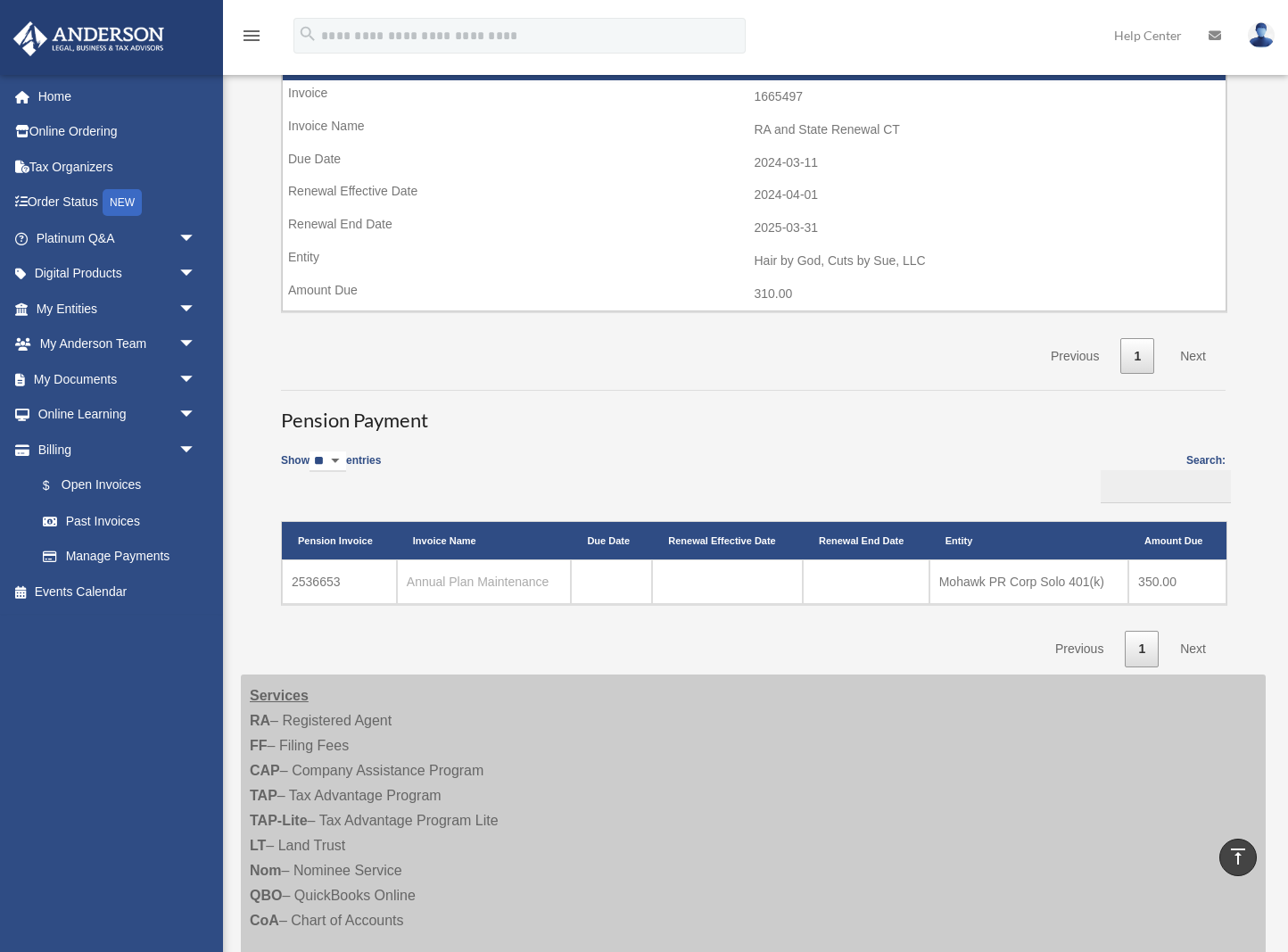 click on "Annual Plan Maintenance" at bounding box center [478, 582] 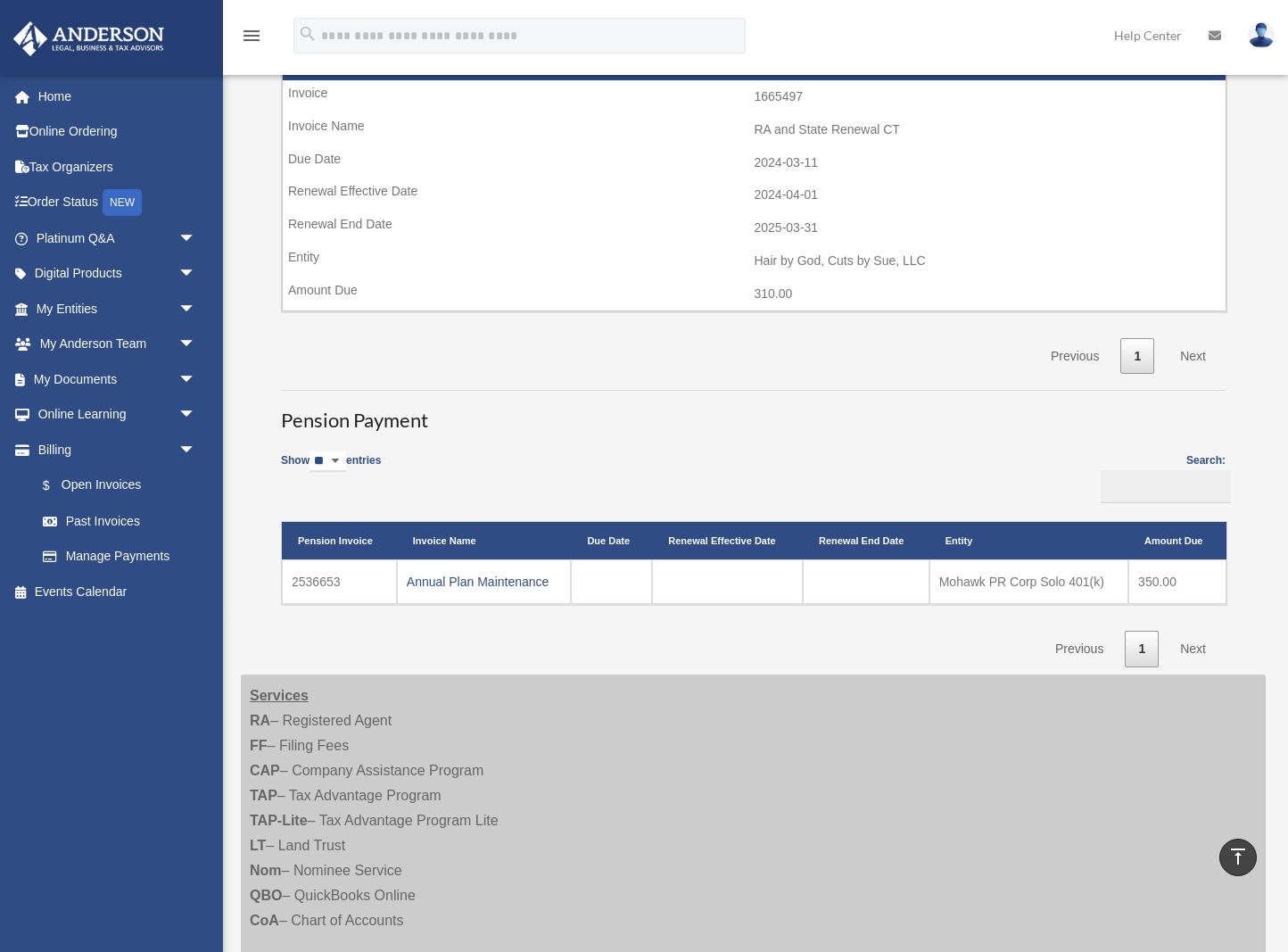click on "**********" at bounding box center (753, -175) 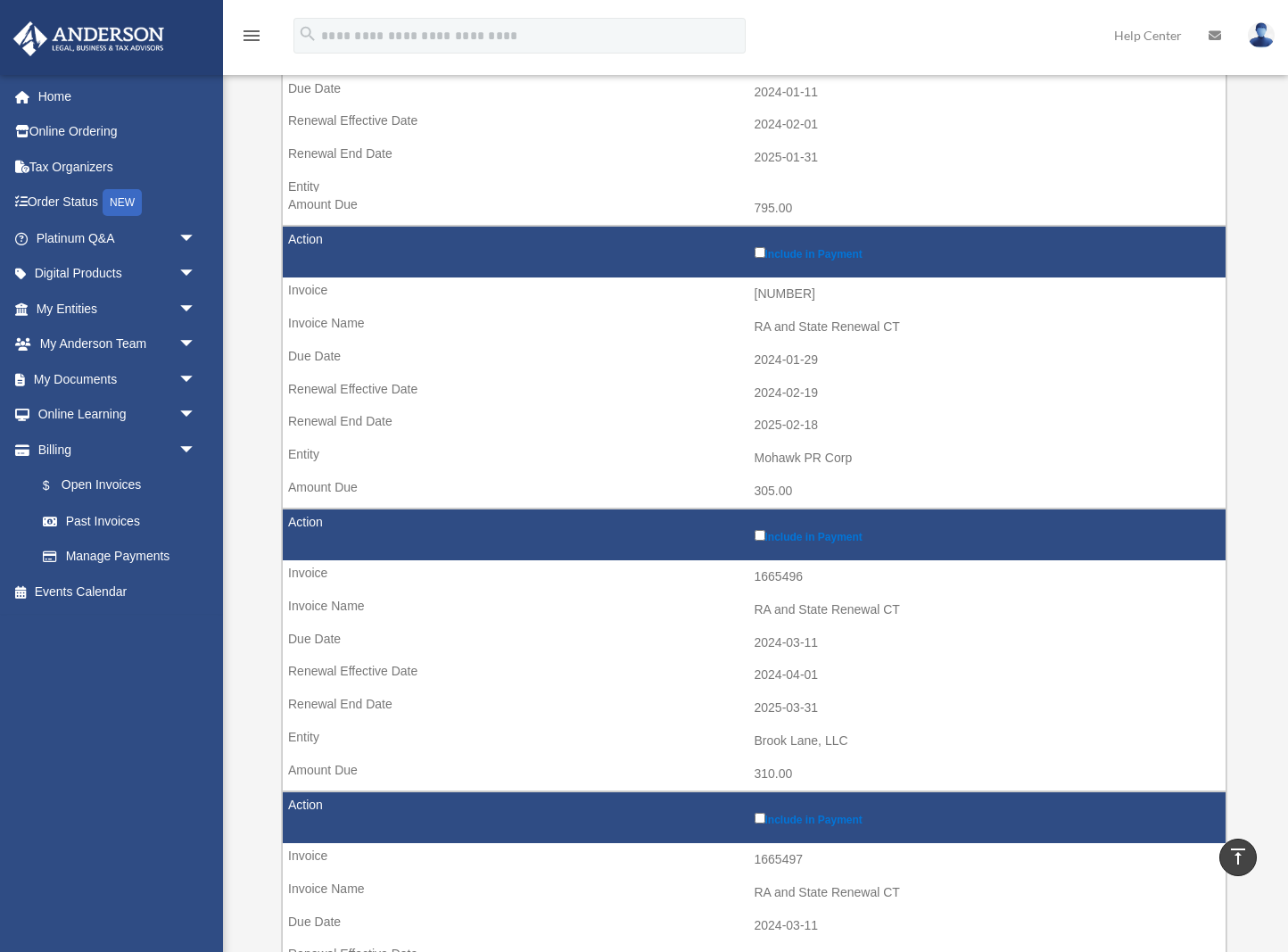 scroll, scrollTop: 391, scrollLeft: 1, axis: both 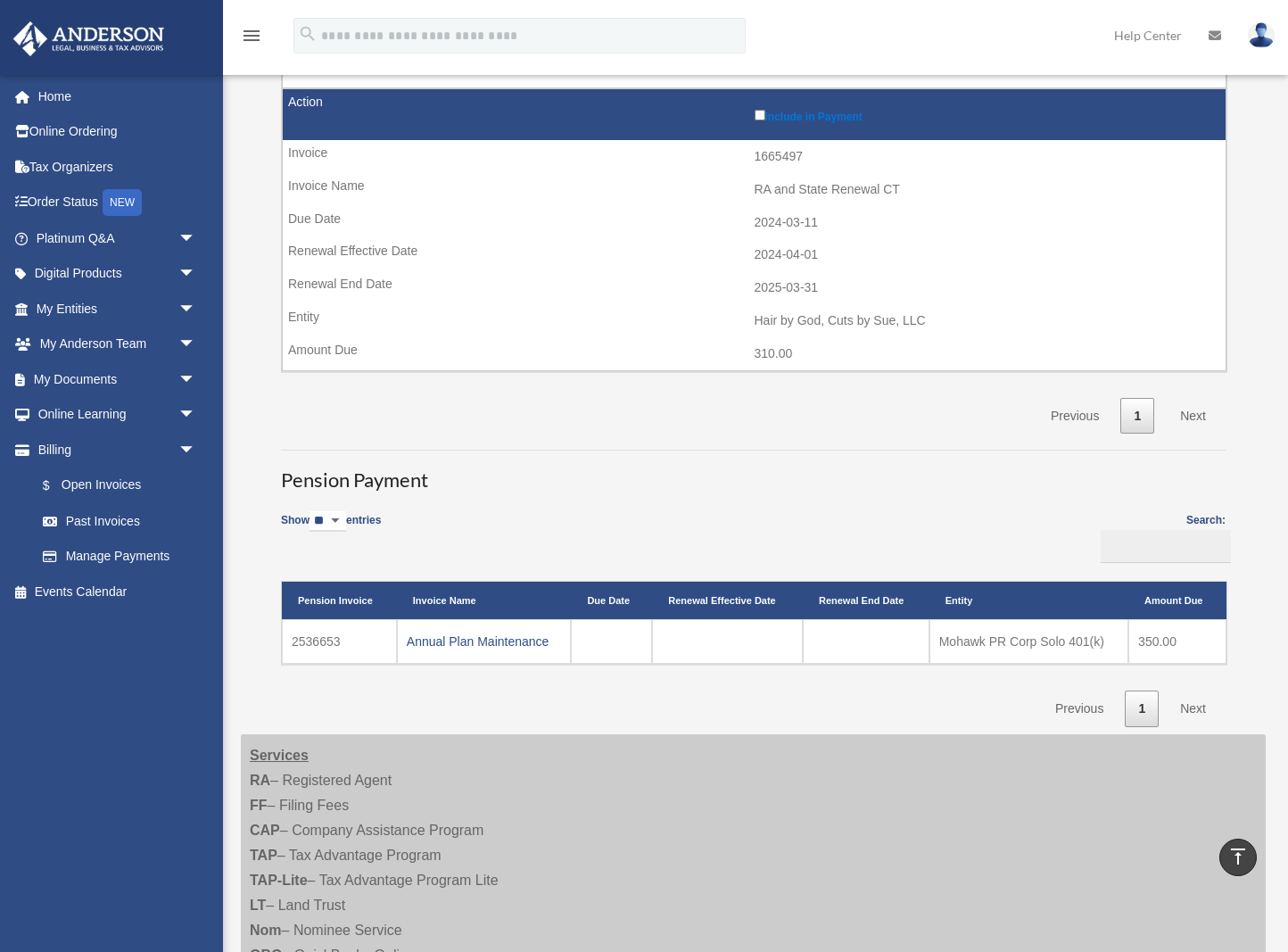 drag, startPoint x: 287, startPoint y: 134, endPoint x: 1010, endPoint y: 654, distance: 890.5779 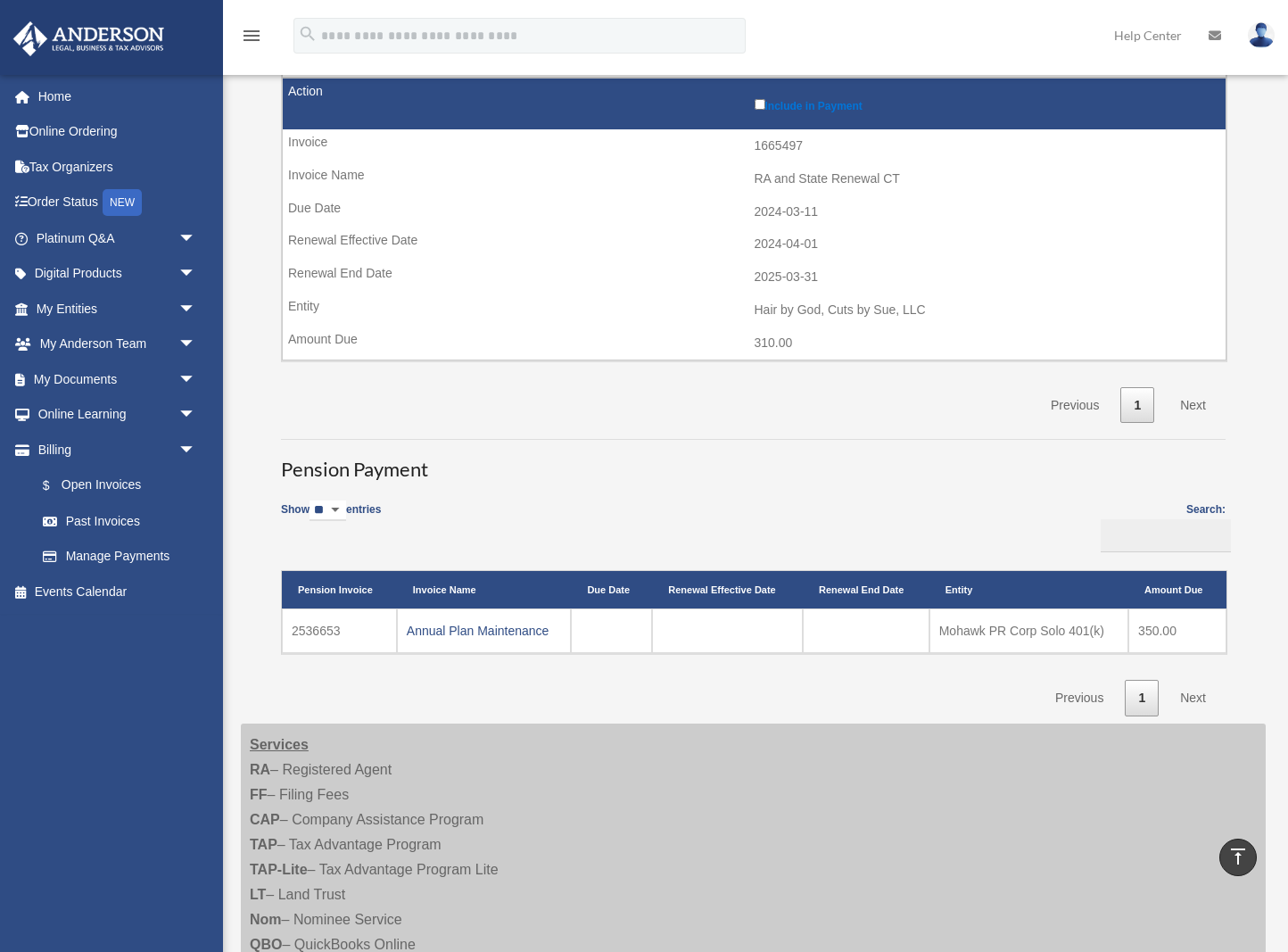 copy on "Search:
Pay Invoice # Invoice Name Due Date Renewal Effective Date Renewal End Date Related Entity or Trust Amount Due
Include in Payment
1665487
Company Assistance Program Renewal
2024-01-11
2024-02-01
2025-01-31
795.00
Include in Payment
1537141
RA and State Renewal CT
2024-01-29
2024-02-19
2025-02-18
Mohawk PR Corp
..." 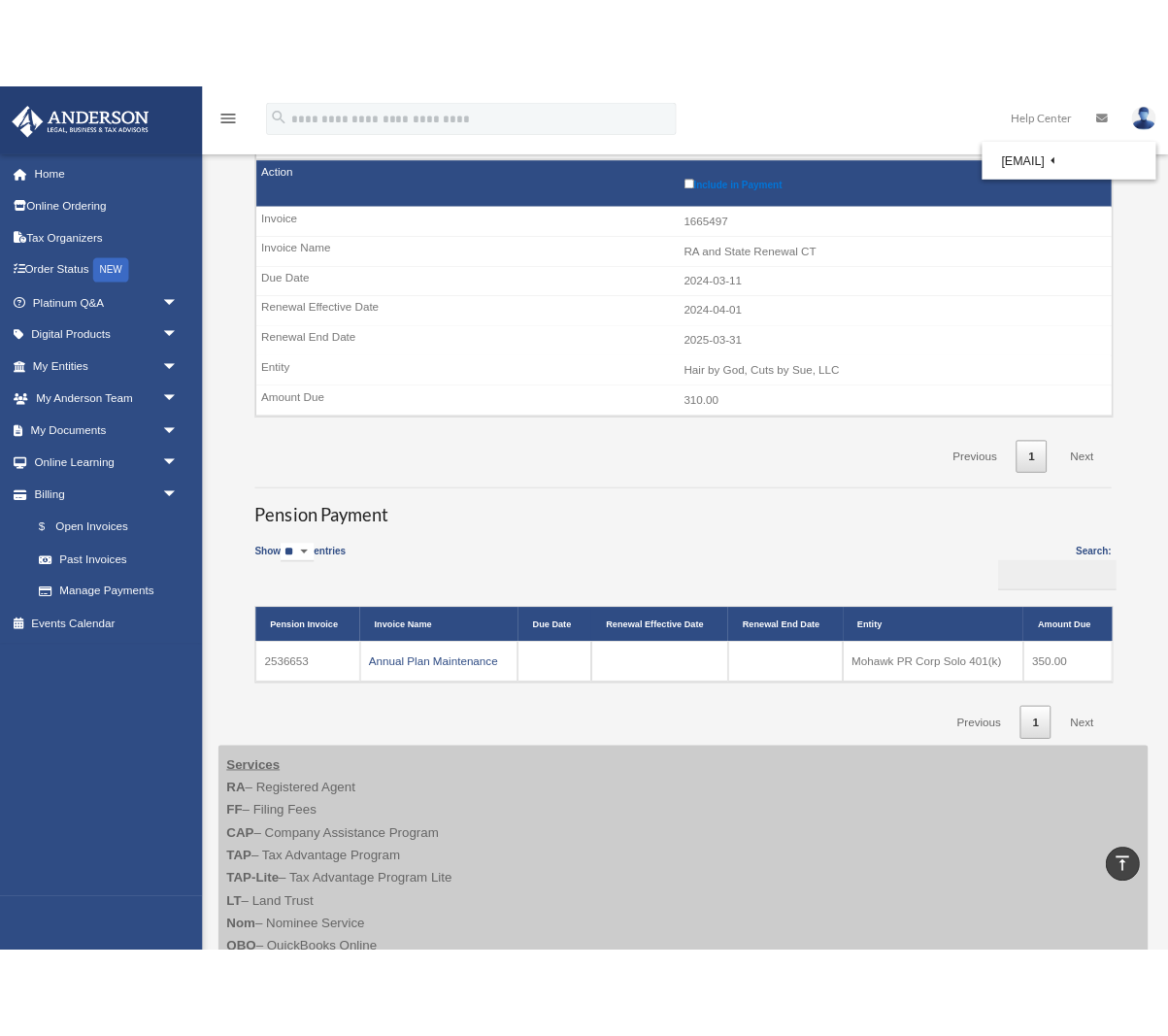 scroll, scrollTop: 1194, scrollLeft: 0, axis: vertical 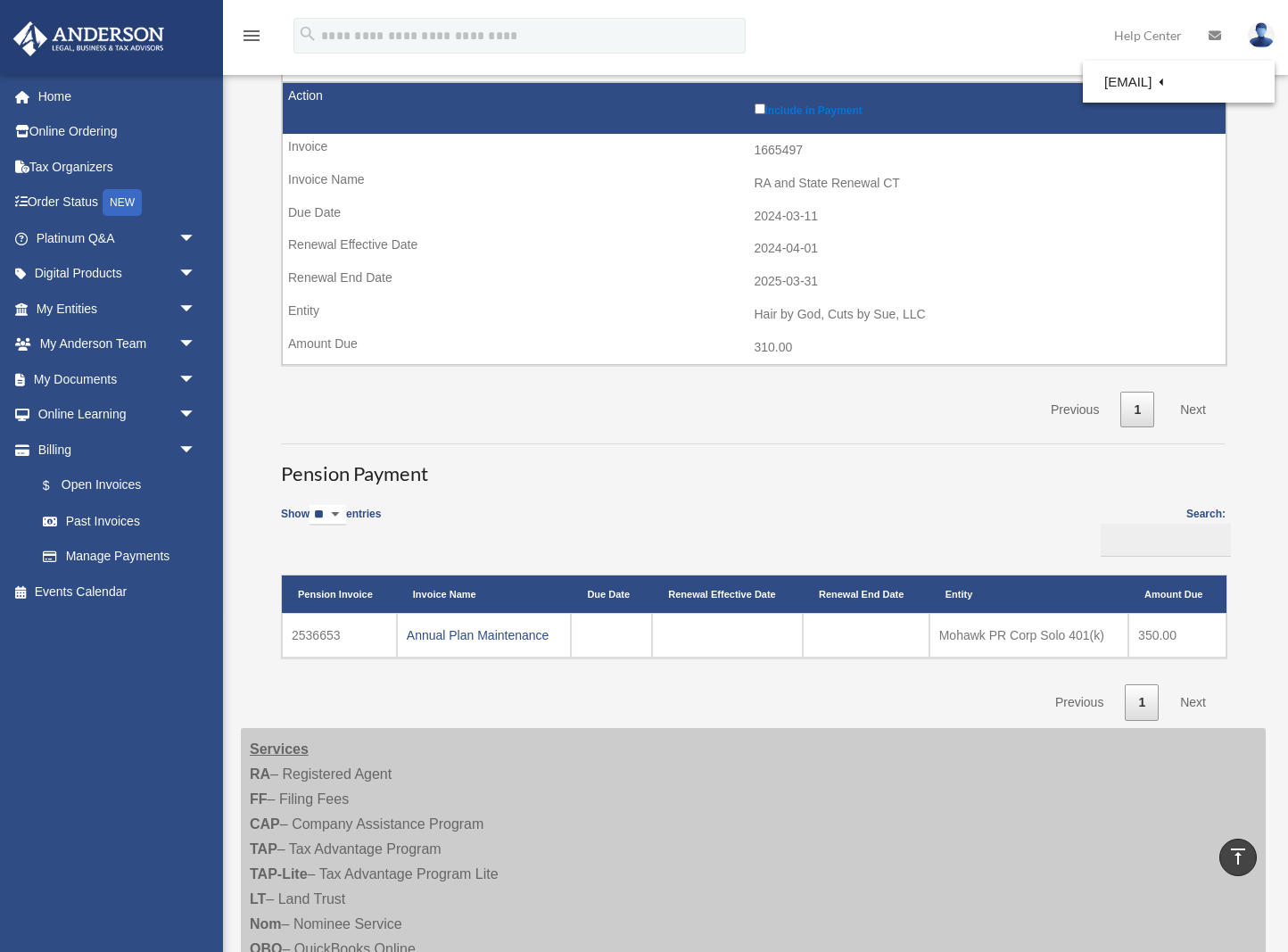 drag, startPoint x: 830, startPoint y: 38, endPoint x: 801, endPoint y: 42, distance: 29.27456 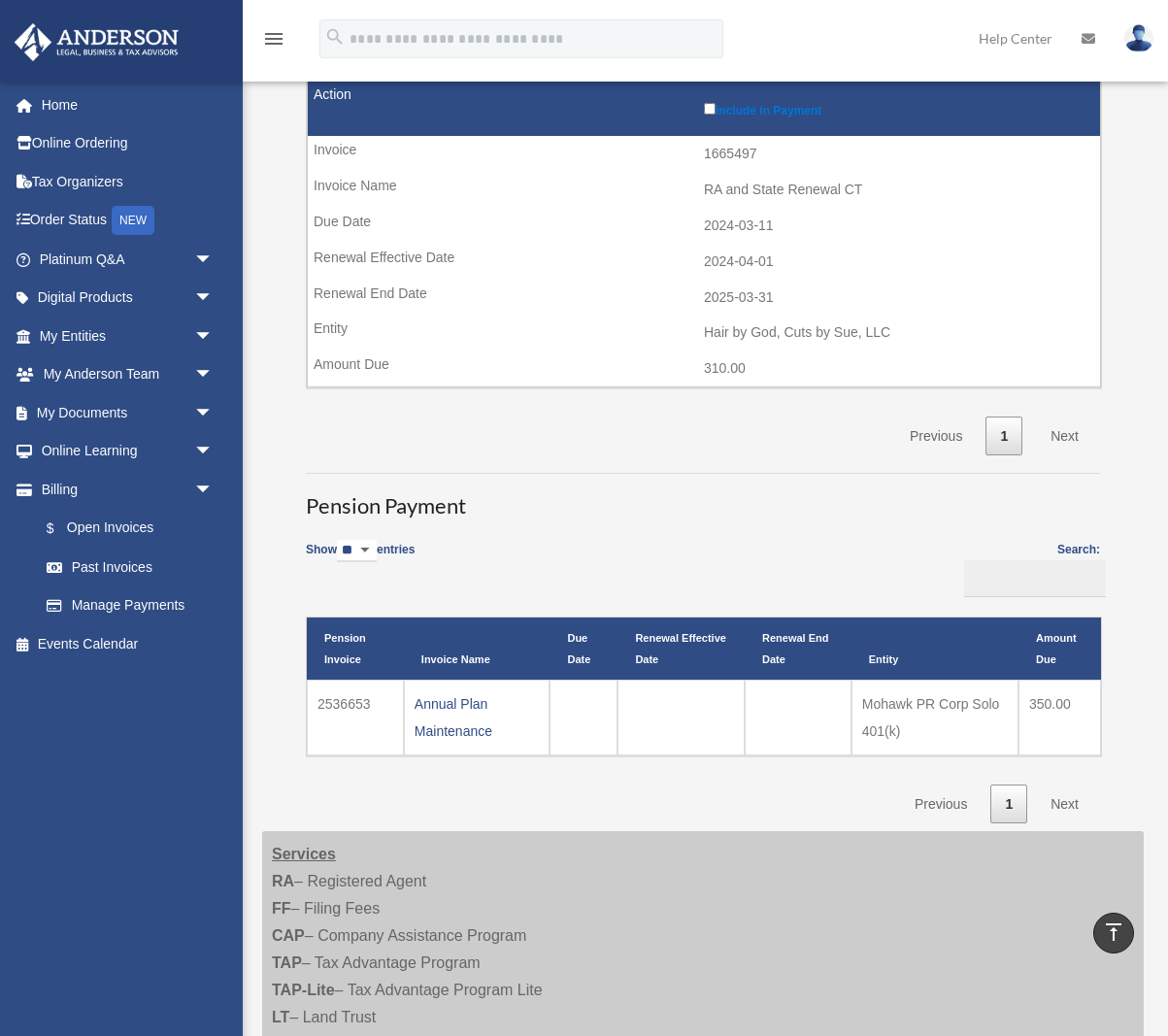 click at bounding box center [1139, 38] 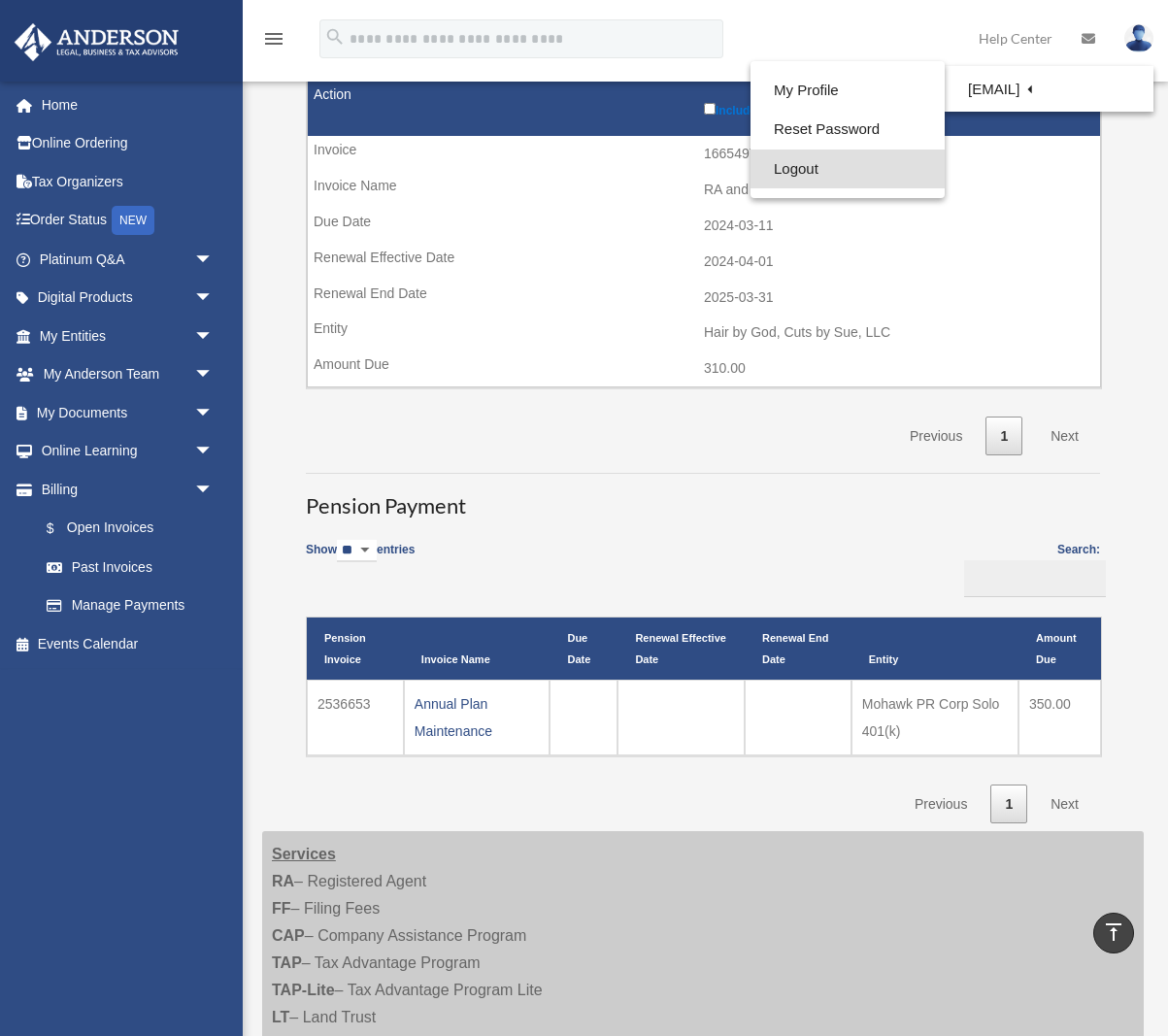 click on "Logout" at bounding box center (848, 169) 